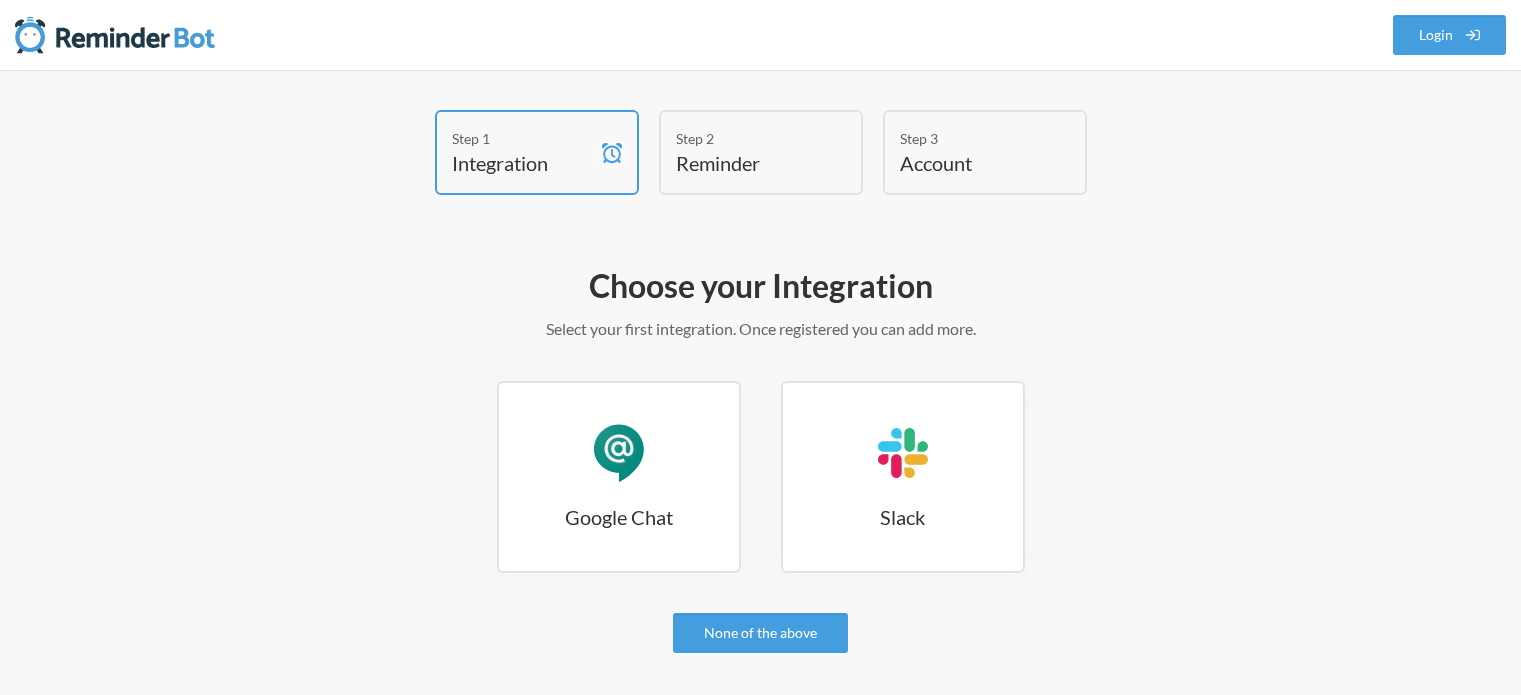 scroll, scrollTop: 0, scrollLeft: 0, axis: both 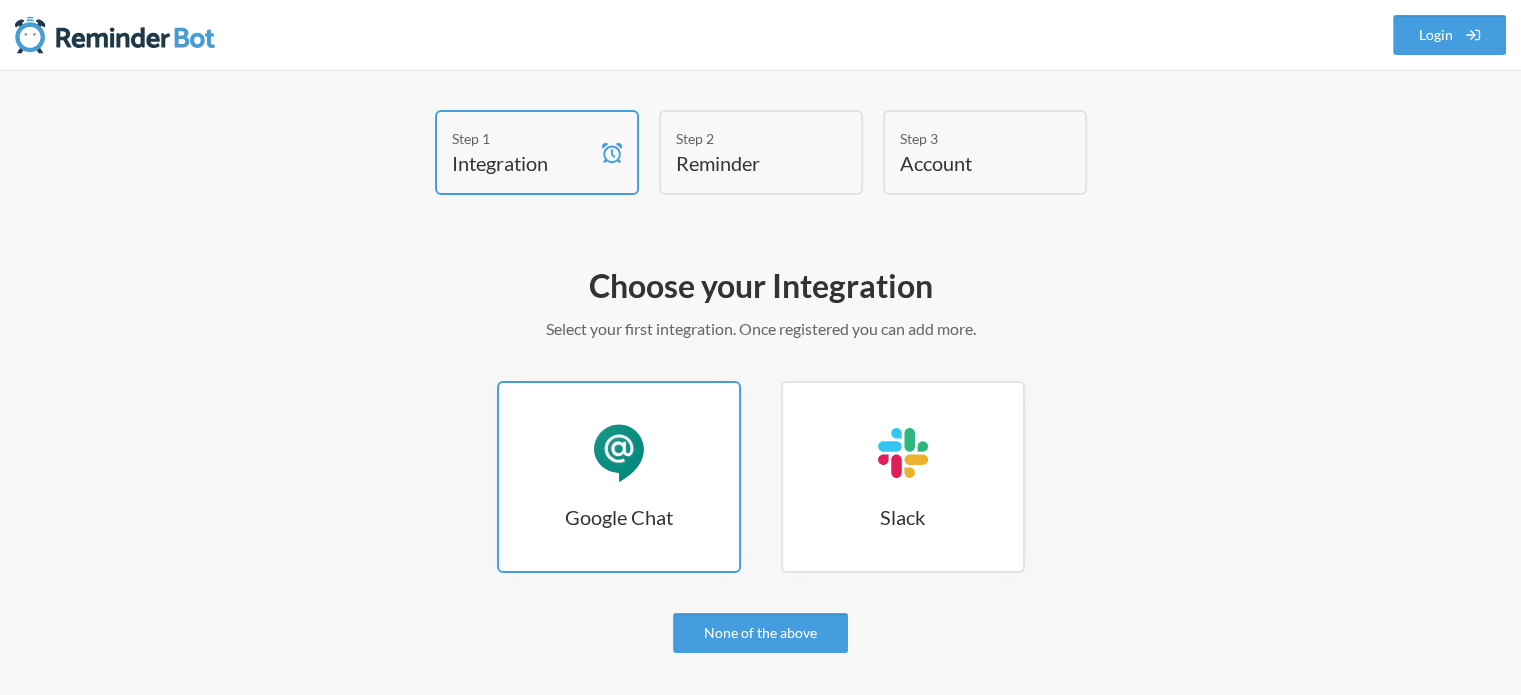 click on "Google Chat   Google Chat" at bounding box center (619, 477) 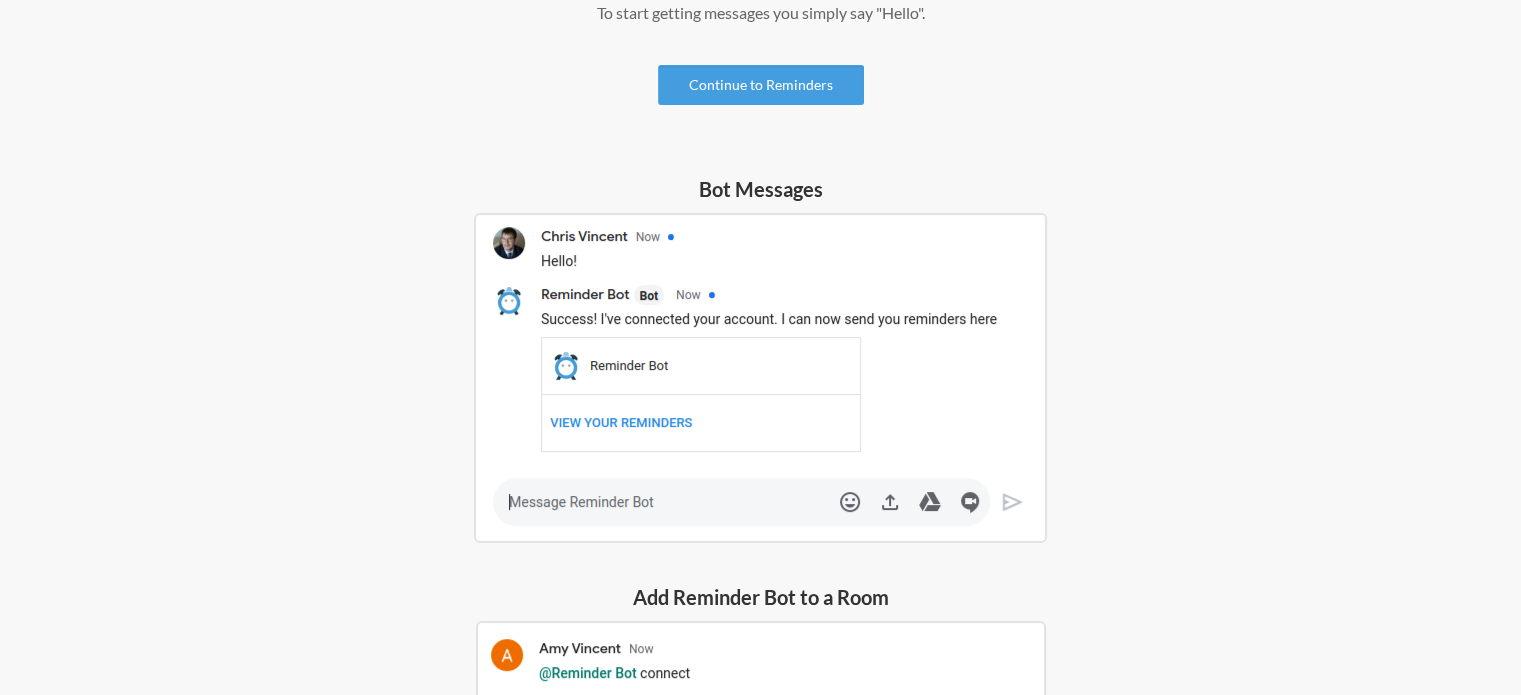 scroll, scrollTop: 0, scrollLeft: 0, axis: both 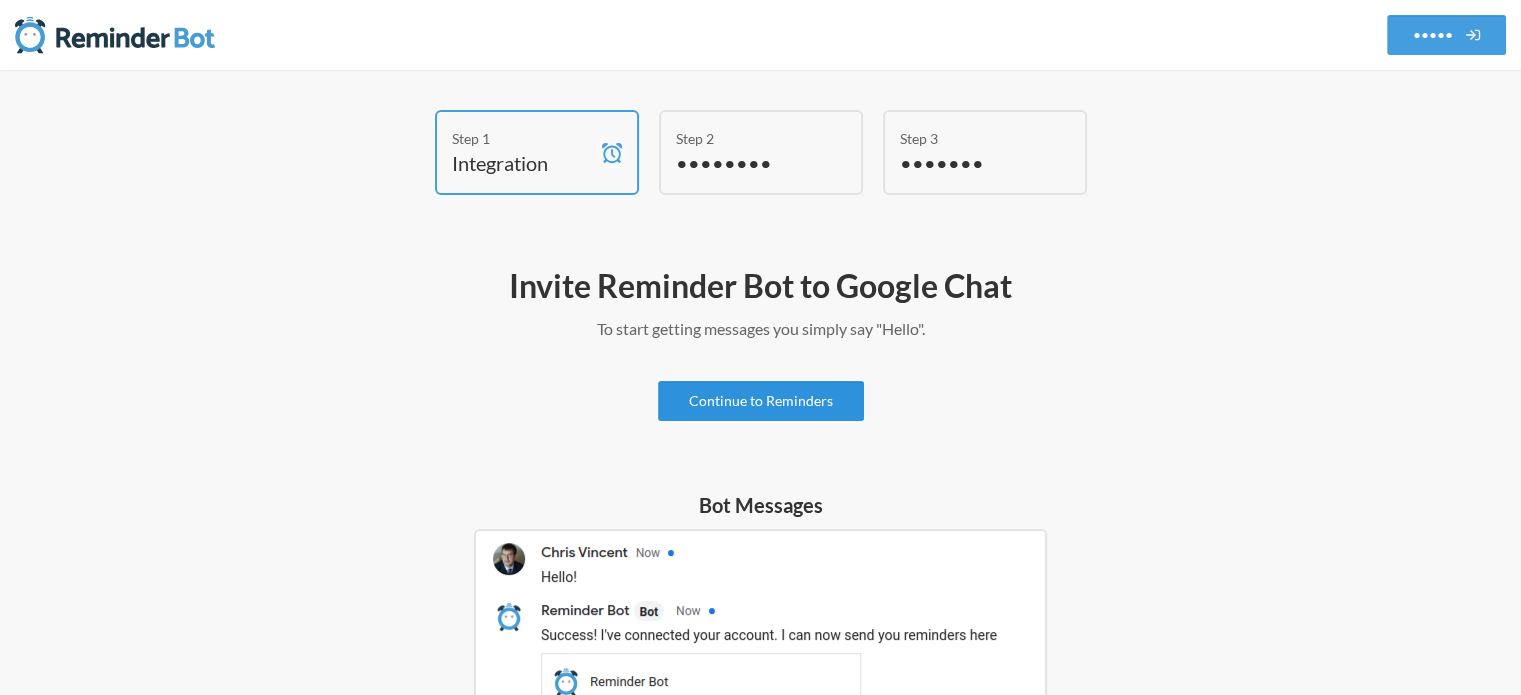 click on "Continue to Reminders" at bounding box center [761, 401] 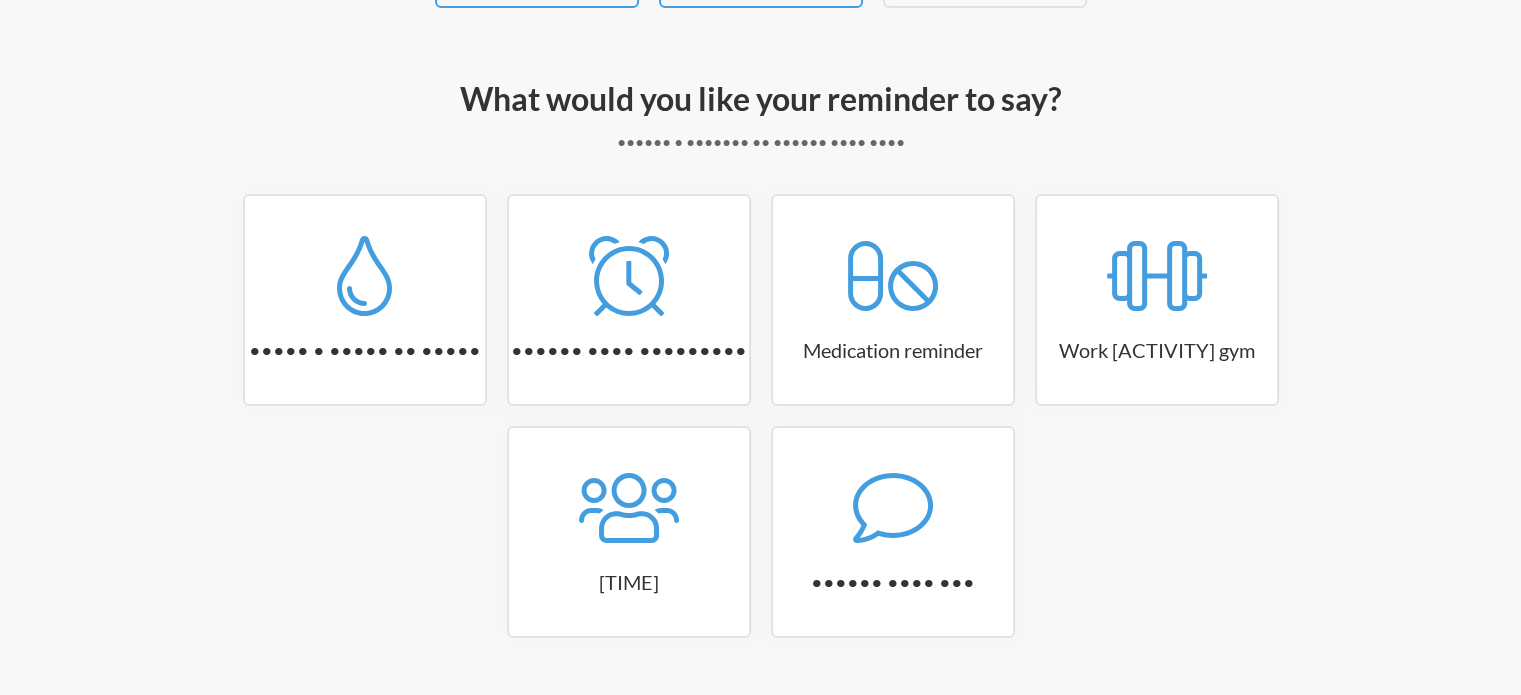 scroll, scrollTop: 236, scrollLeft: 0, axis: vertical 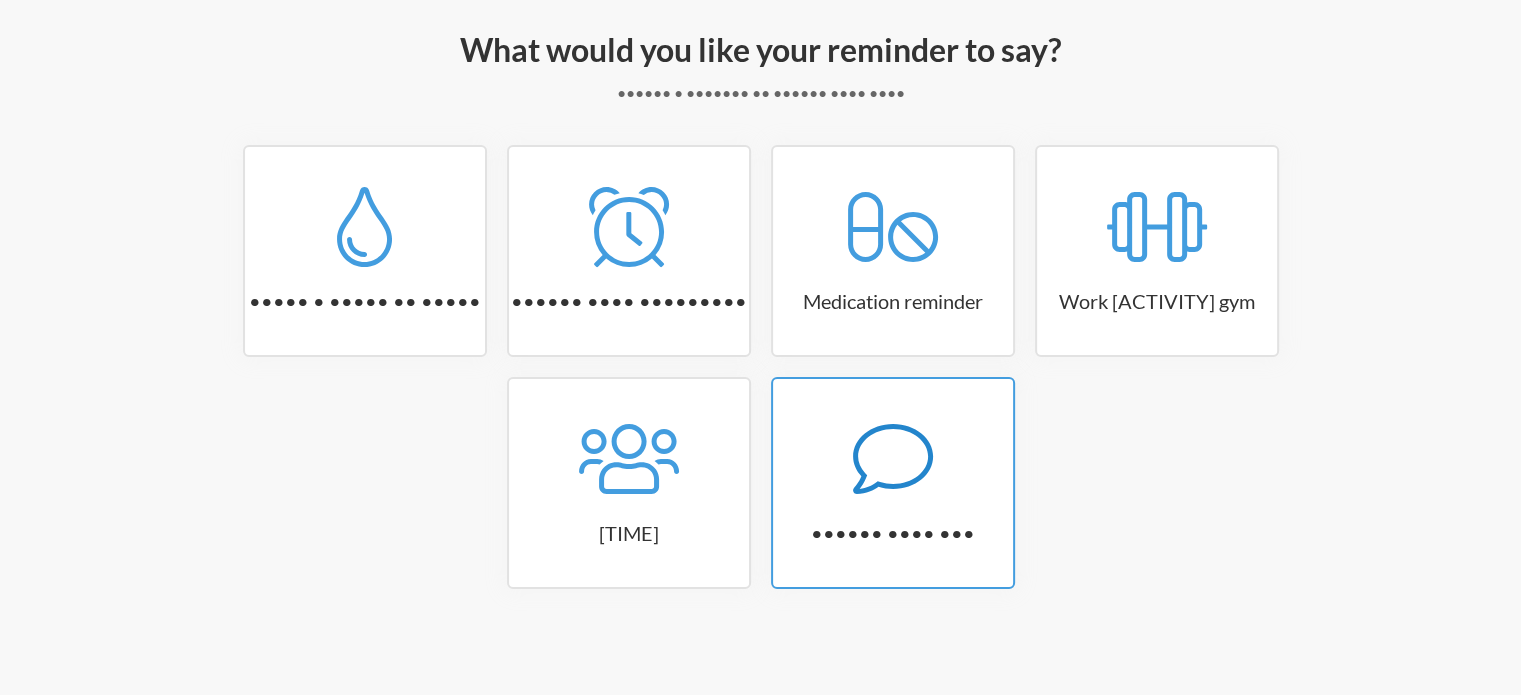 click at bounding box center [364, 227] 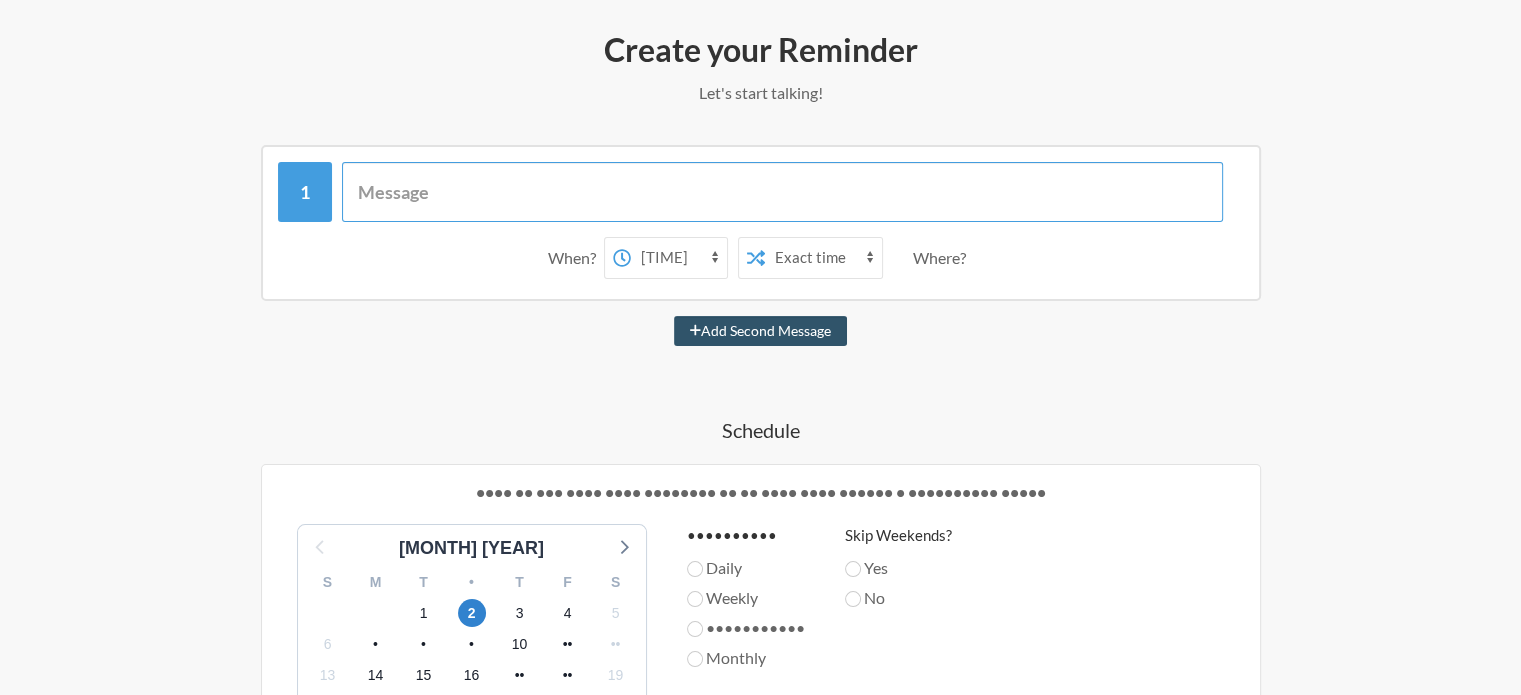 click at bounding box center [782, 192] 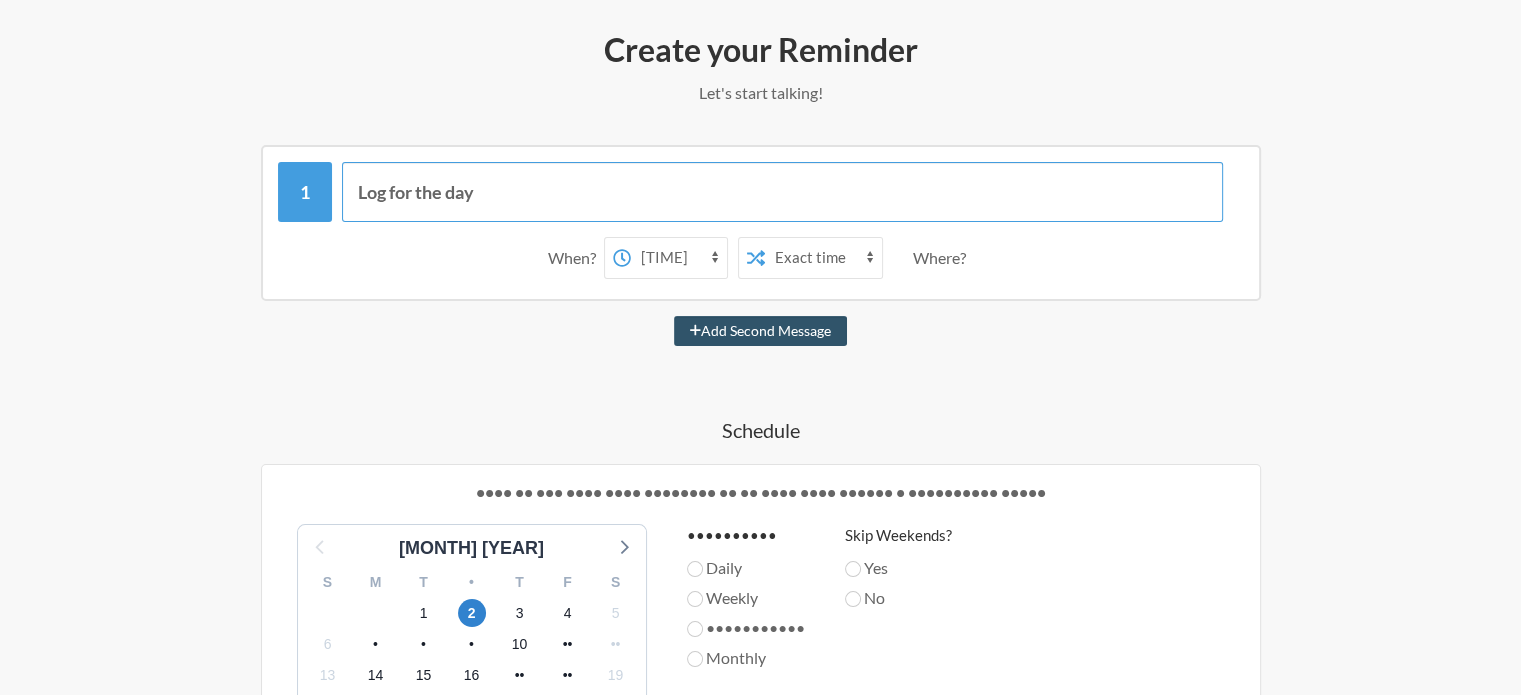 type on "Log for the day" 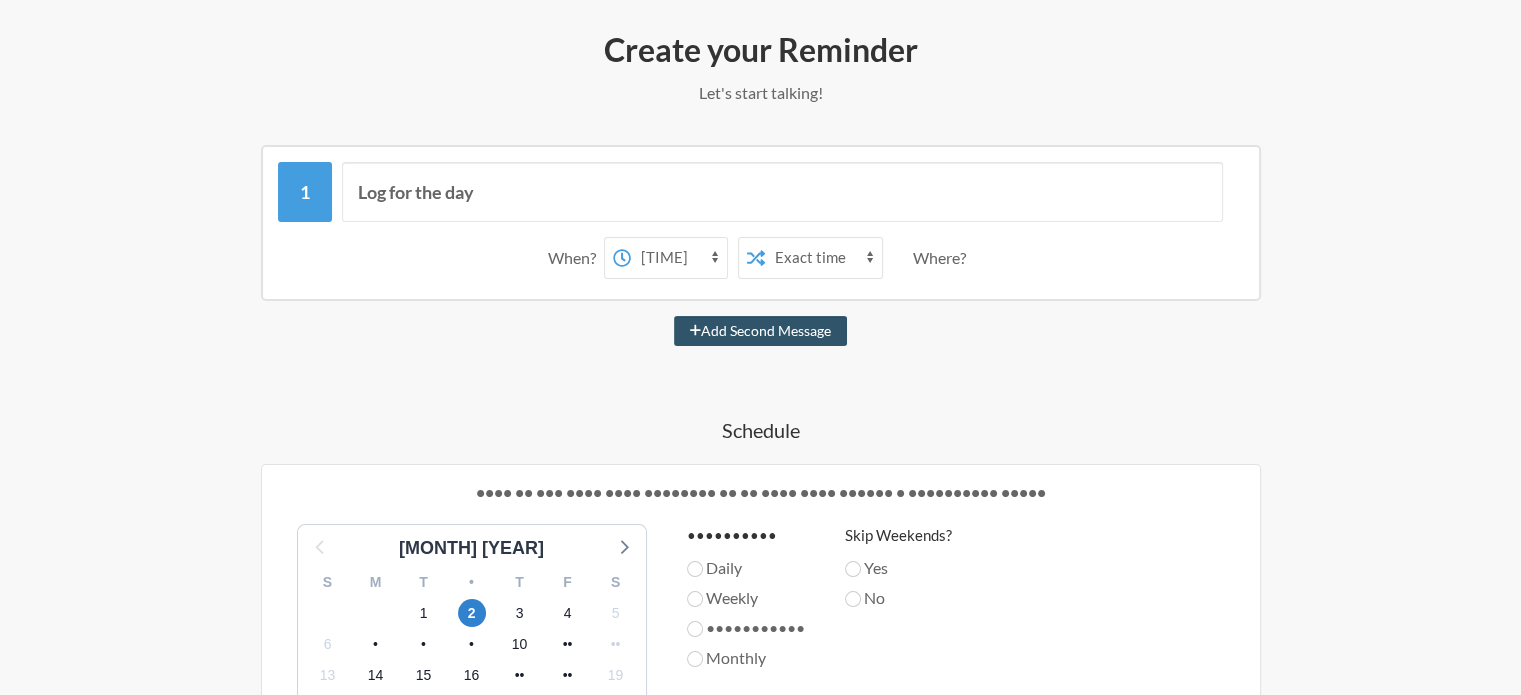 click on "••••• •• ••••• •• ••••• •• ••••• •• •••• •• •••• •• •••• •• •••• •• •••• •• •••• •• •••• •• •••• •• •••• •• •••• •• •••• •• •••• •• •••• •• •••• •• •••• •• •••• •• •••• •• •••• •• •••• •• •••• •• •••• •• •••• •• •••• •• •••• •• •••• •• •••• •• •••• •• •••• •• •••• •• •••• •• •••• •• •••• •• •••• •• •••• •• •••• •• •••• •• ••••• •• ••••• •• ••••• •• ••••• •• ••••• •• ••••• •• ••••• •• ••••• •• ••••• •• ••••• •• ••••• •• ••••• •• •••• •• •••• •• •••• •• •••• •• •••• •• •••• •• •••• •• •••• •• •••• •• •••• •• •••• •• •••• •• •••• •• •••• •• •••• •• •••• •• •••• •• •••• •• •••• •• •••• •• •••• •• •••• •• •••• •• •••• •• •••• •• •••• •• •••• •• •••• •• •••• •• •••• •• •••• •• •••• •• •••• •• •••• •• •••• •• •••• •• ••••• •• ••••• •• ••••• •• ••••• •• ••••• •• ••••• •• ••••• •• ••••• ••" at bounding box center (679, 258) 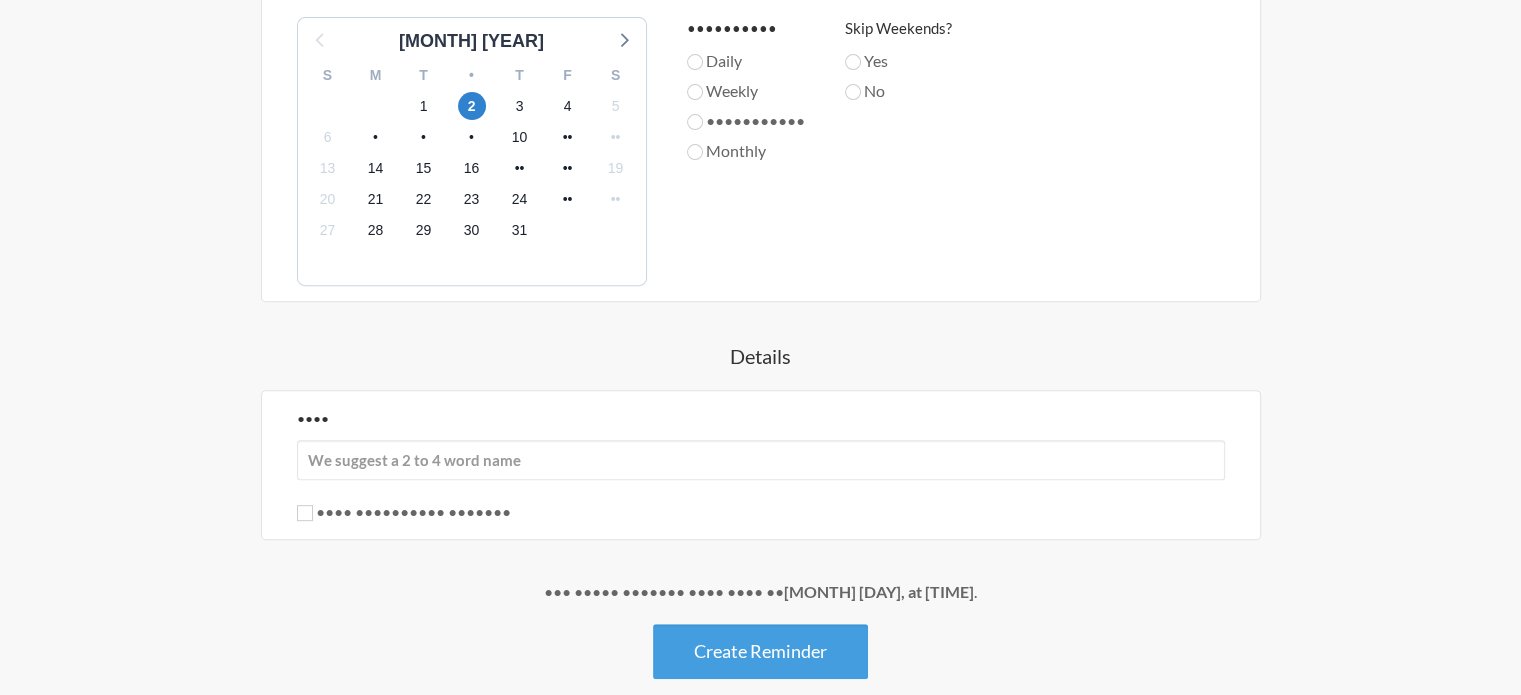scroll, scrollTop: 643, scrollLeft: 0, axis: vertical 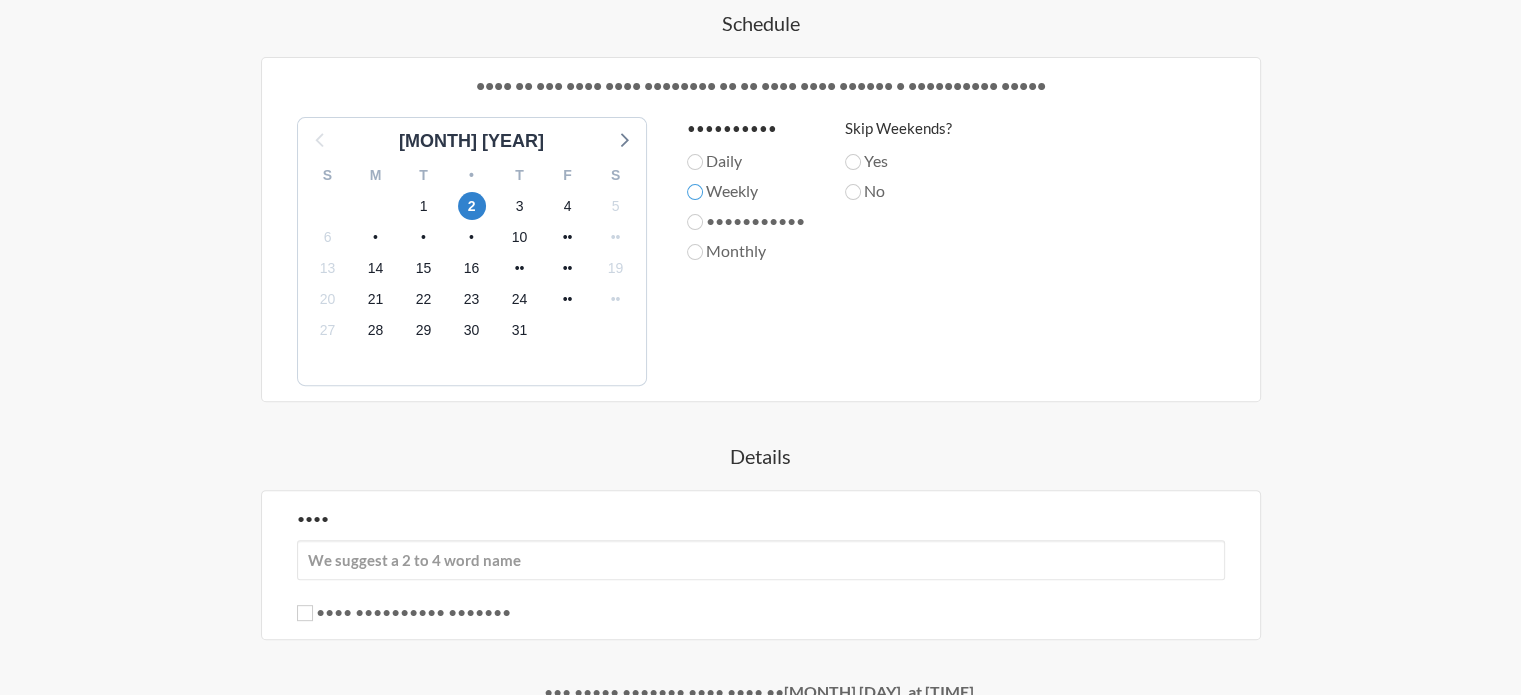 click on "Weekly" at bounding box center [695, 162] 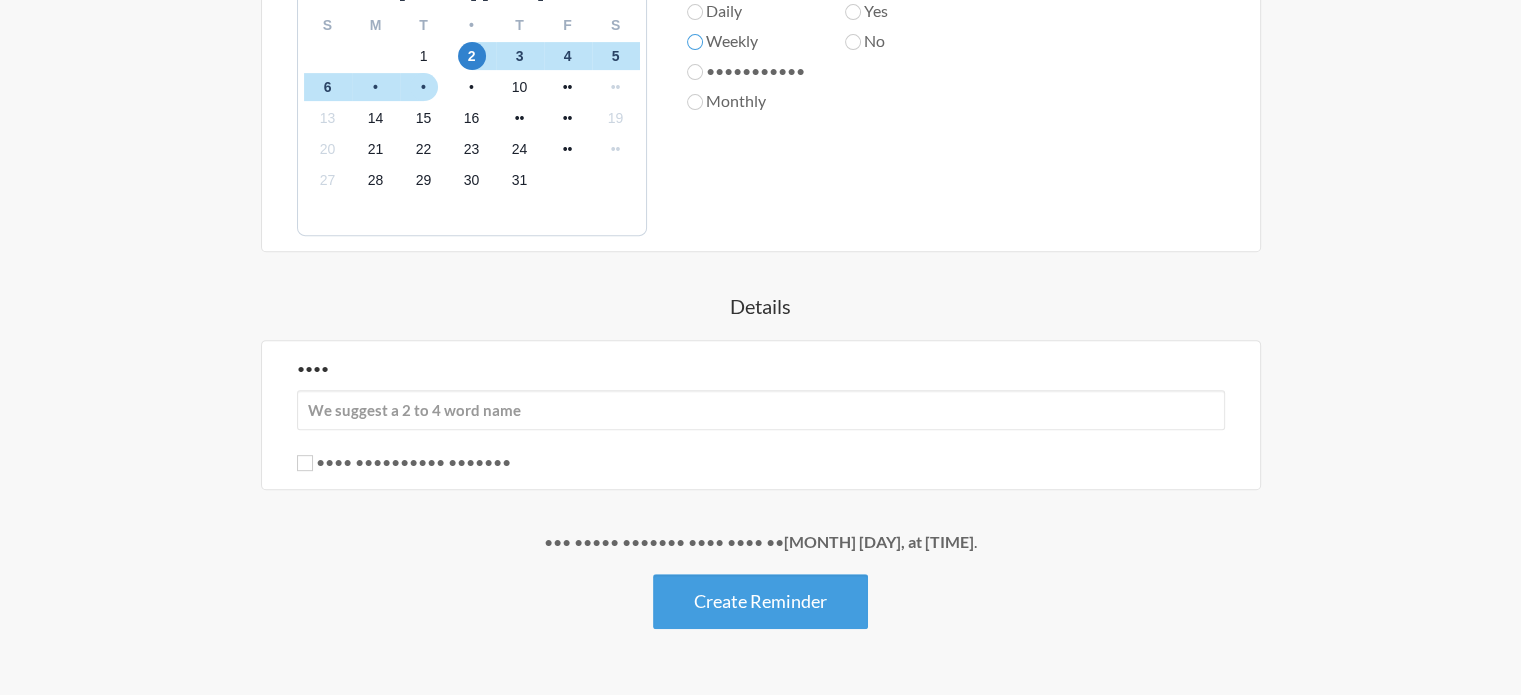 scroll, scrollTop: 843, scrollLeft: 0, axis: vertical 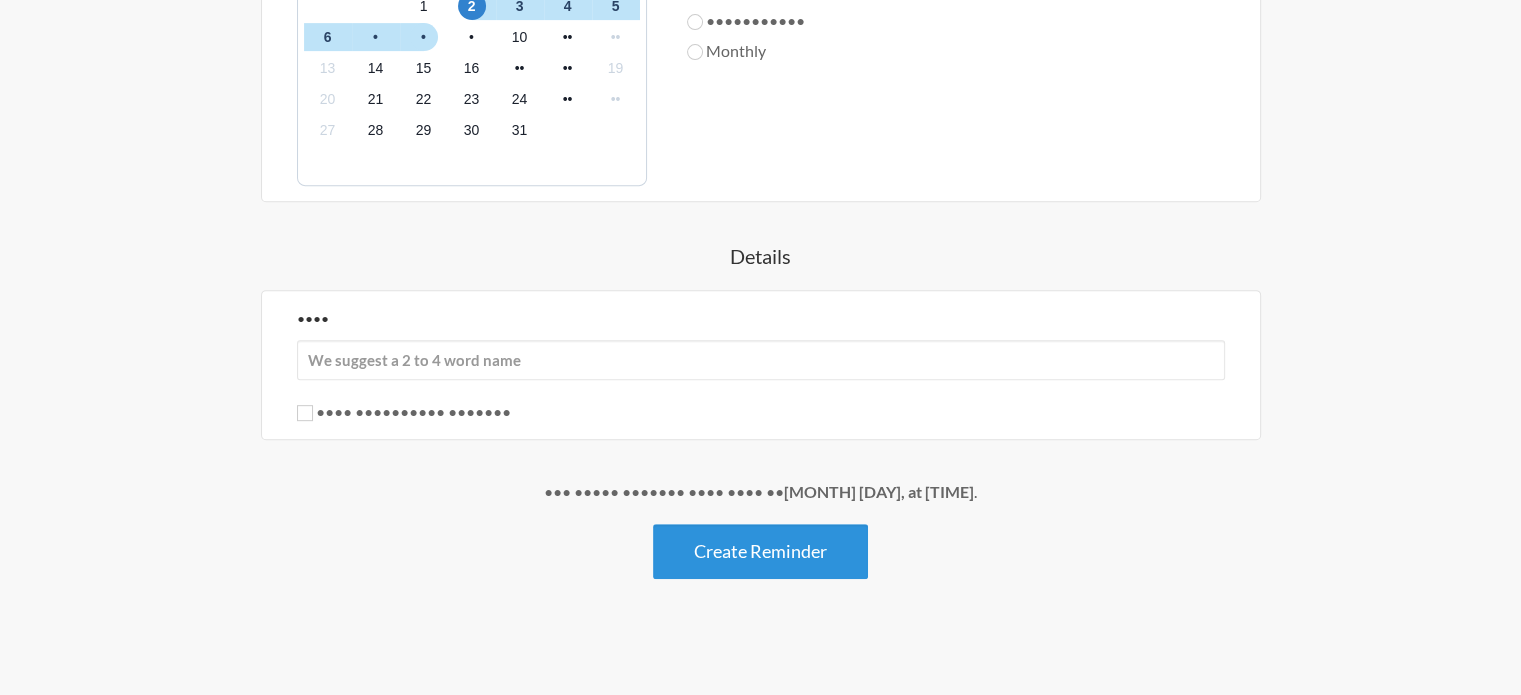 click on "Create Reminder" at bounding box center [760, 551] 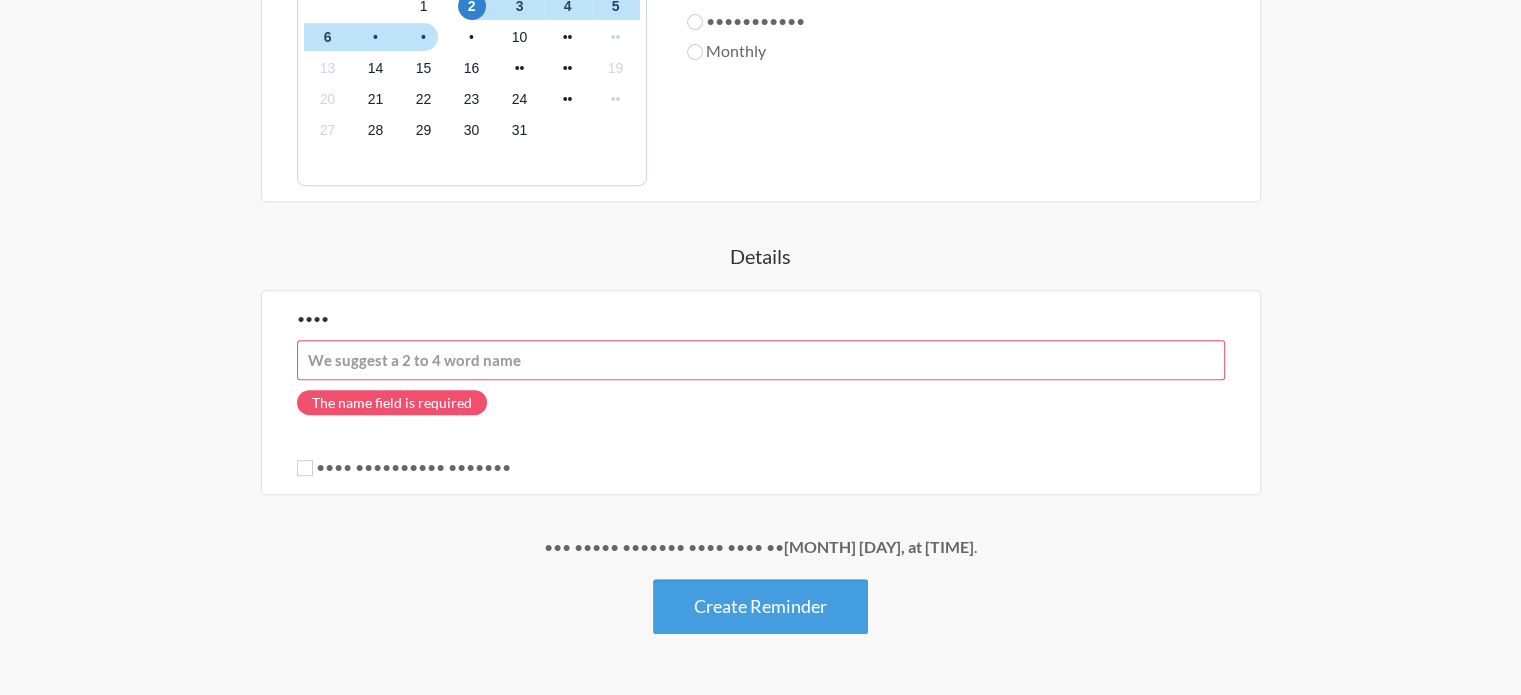 click on "••••" at bounding box center (761, 360) 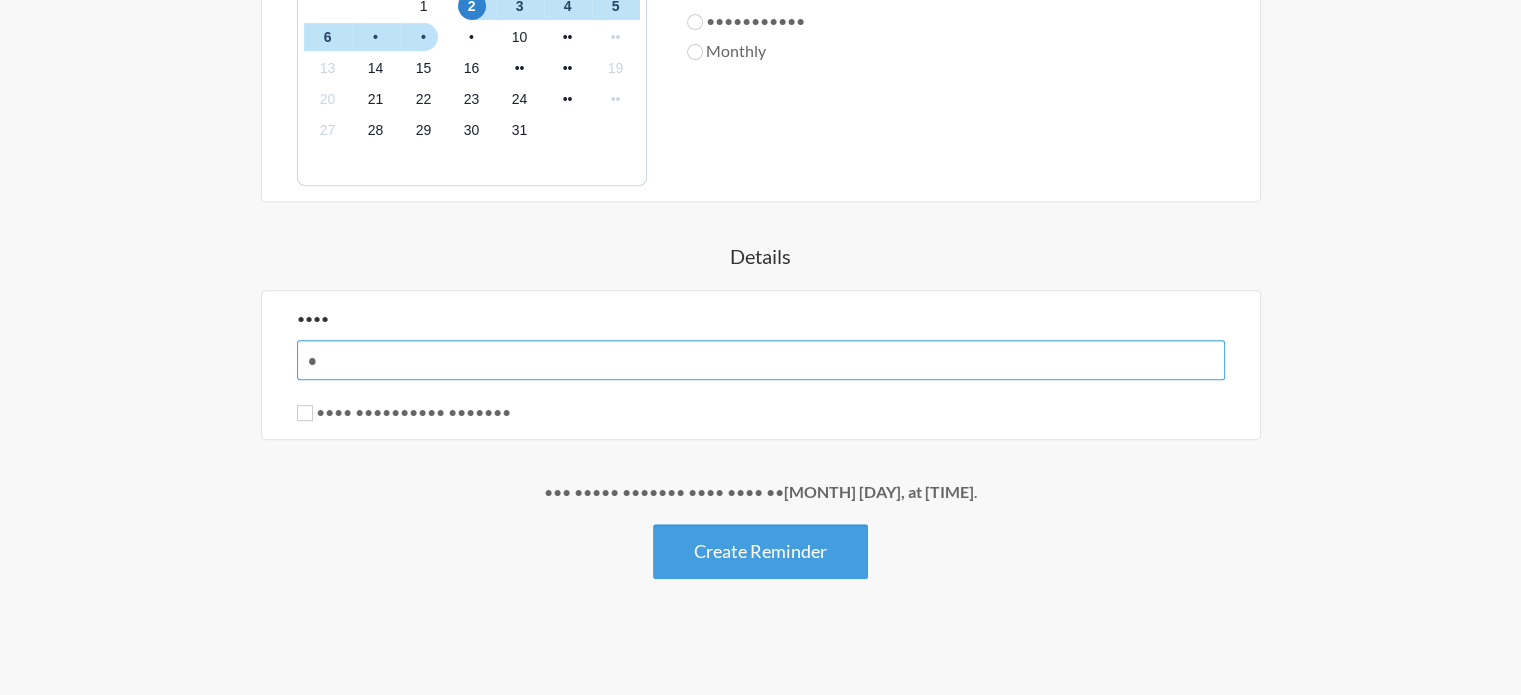 type on "••" 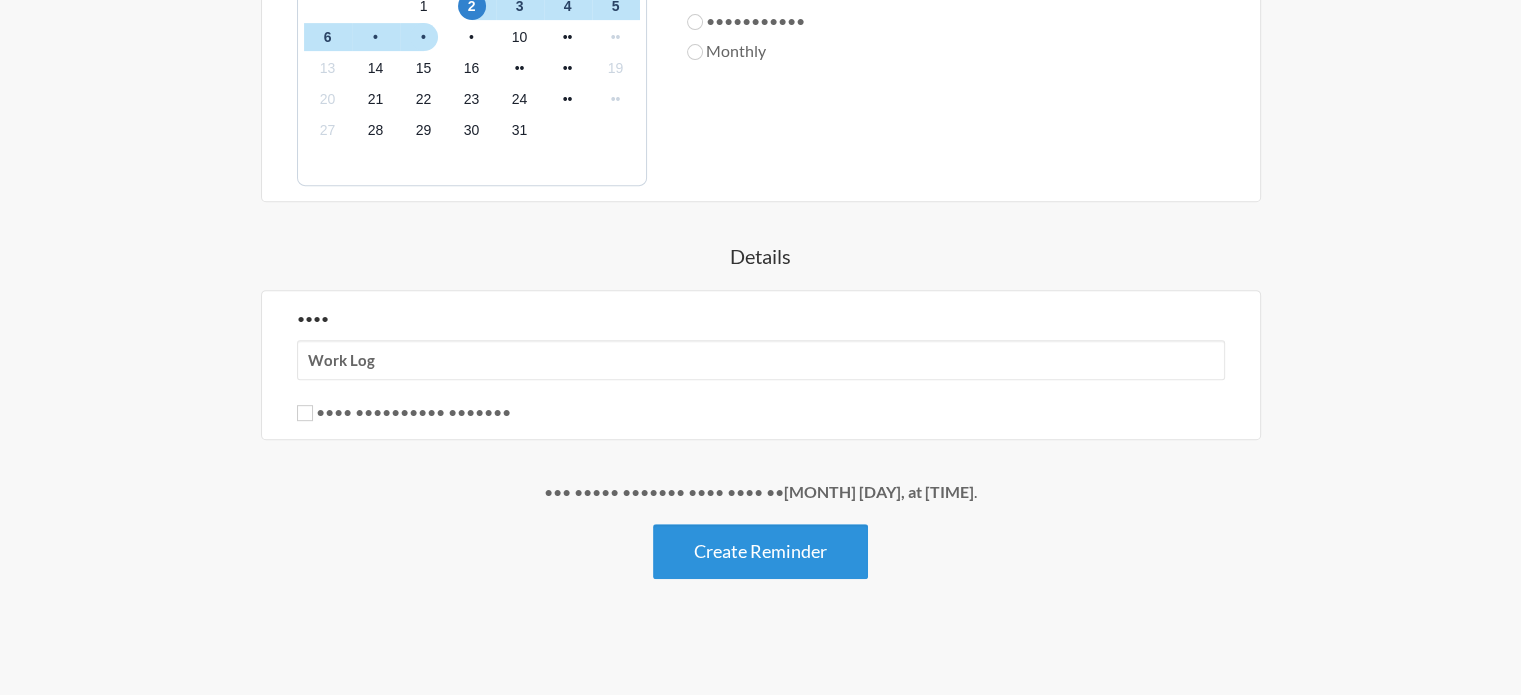 click on "Create Reminder" at bounding box center [760, 551] 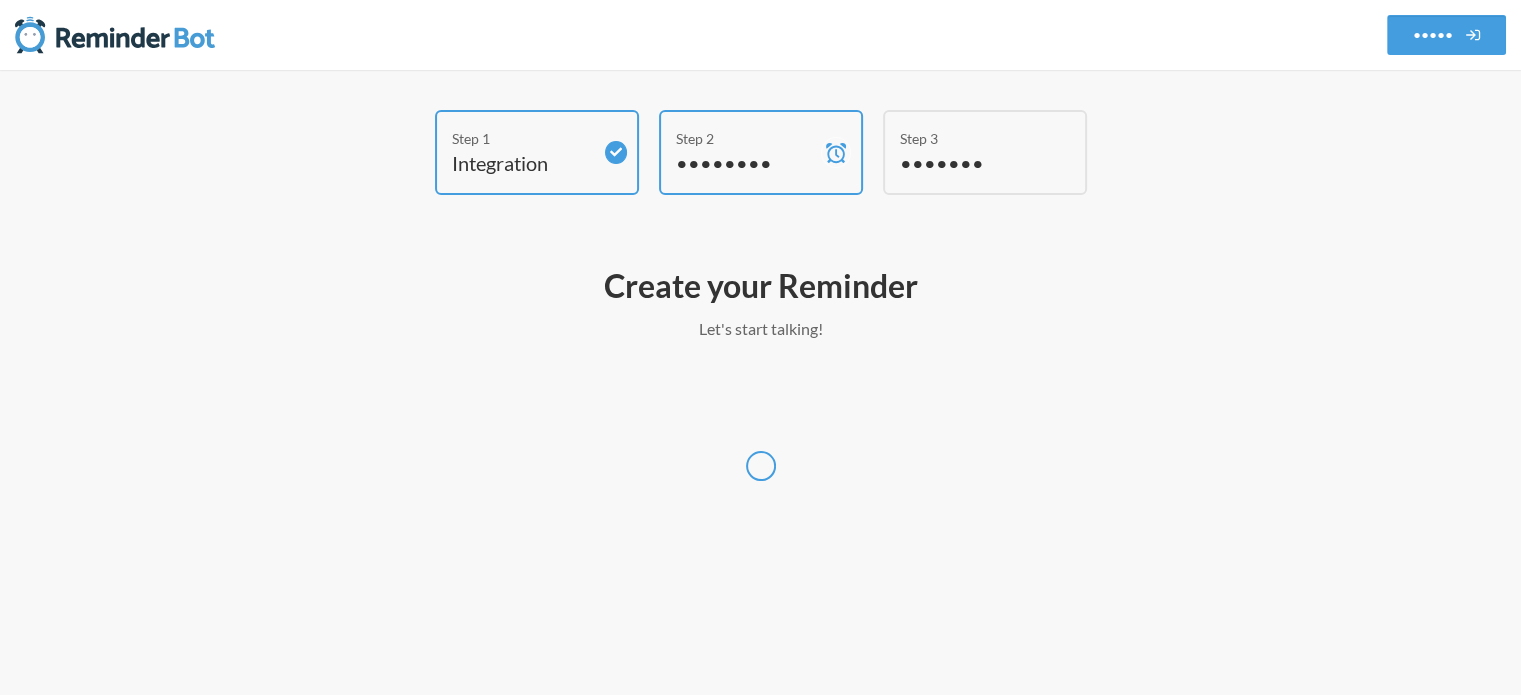 scroll, scrollTop: 0, scrollLeft: 0, axis: both 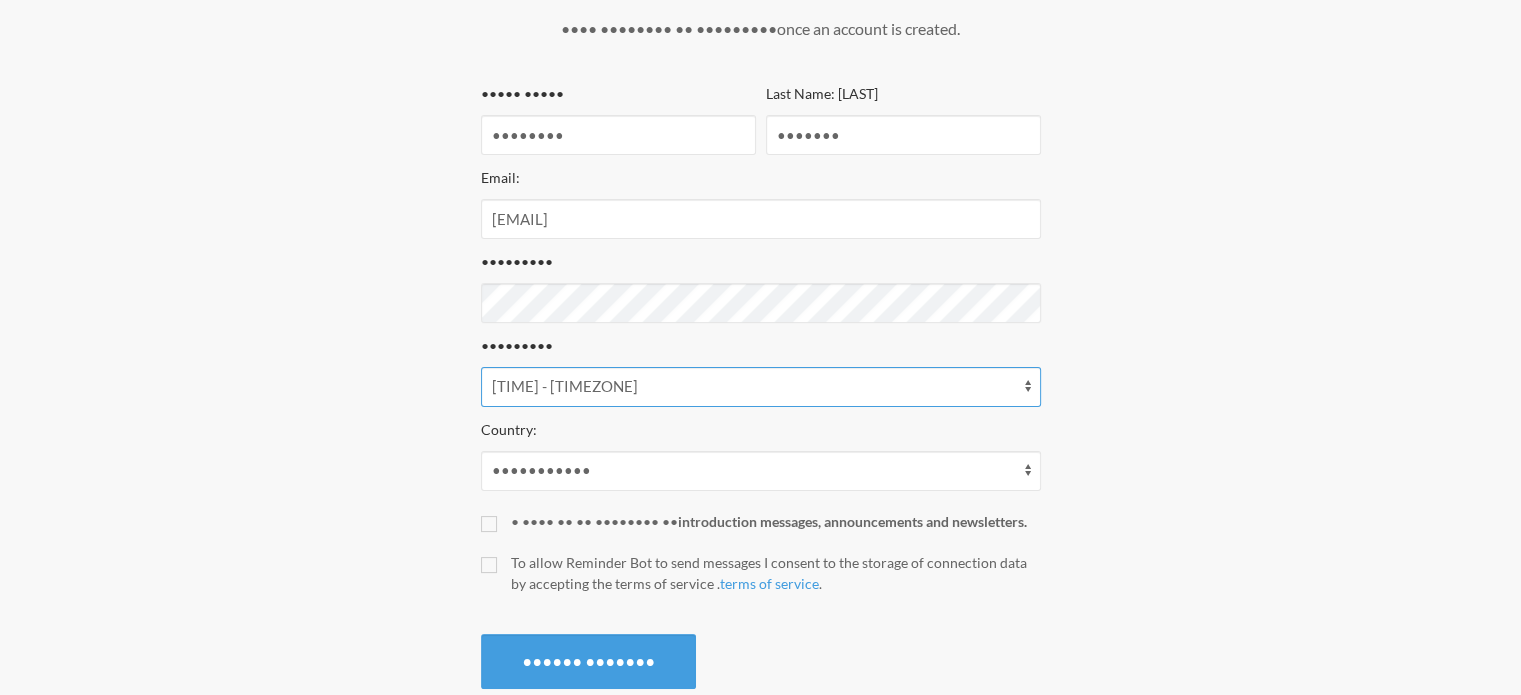 click on "[TIME] - [TIMEZONE] [TIME] - [TIMEZONE] [TIME] - [TIMEZONE] [TIME] - [TIMEZONE] [TIME] - [TIMEZONE] [TIME] - [TIMEZONE] [TIME] - [TIMEZONE] [TIME] - [TIMEZONE] [TIME] - [TIMEZONE] [TIME] - [TIMEZONE] [TIME] - [TIMEZONE] [TIME] - [TIMEZONE] [TIME] - [TIMEZONE] [TIME] - [TIMEZONE] [TIME] - [TIMEZONE] [TIME] - [TIMEZONE] [TIME] - [TIMEZONE] [TIME] - [TIMEZONE] [TIME] - [TIMEZONE] [TIME] - [TIMEZONE] [TIME] - [TIMEZONE] [TIME] - [TIMEZONE] [TIME] - [TIMEZONE] [TIME] - [TIMEZONE] [TIME] - [TIMEZONE] [TIME] - [TIMEZONE] [TIME] - [TIMEZONE] [TIME] - [TIMEZONE] [TIME] - [TIMEZONE] [TIME] - [TIMEZONE] [TIME] - [TIMEZONE] [TIME] - [TIMEZONE] [TIME] - [TIMEZONE] [TIME] - [TIMEZONE] [TIME] - [TIMEZONE] [TIME] - [TIMEZONE] [TIME] - [TIMEZONE] [TIME] - [TIMEZONE] [TIME] - [TIMEZONE] [TIME] - [TIMEZONE] [TIME] - [TIMEZONE] [TIME] - [TIMEZONE] [TIME] - [TIMEZONE] [TIME] - [TIMEZONE] [TIME] - [TIMEZONE] [TIME] - [TIMEZONE]" at bounding box center (761, 387) 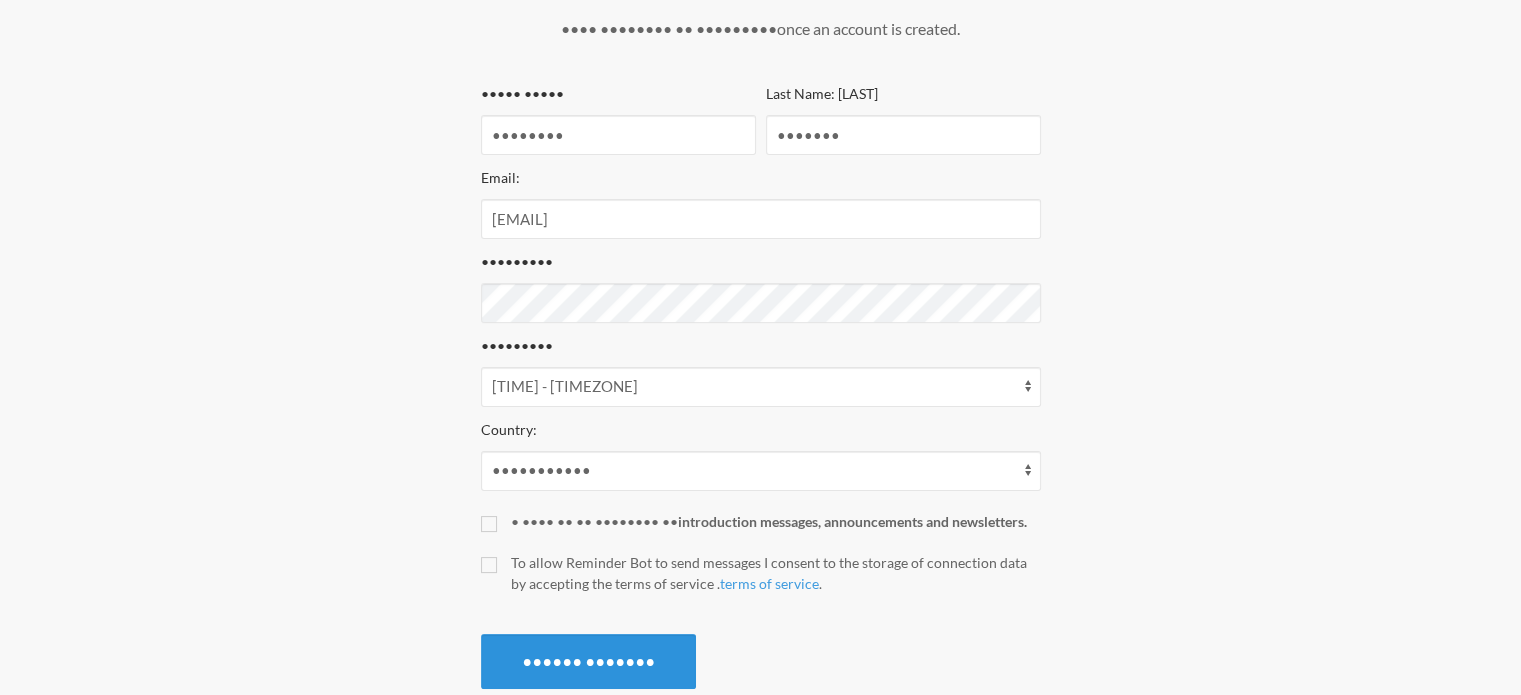 click on "•••••• •••••••" at bounding box center [588, 661] 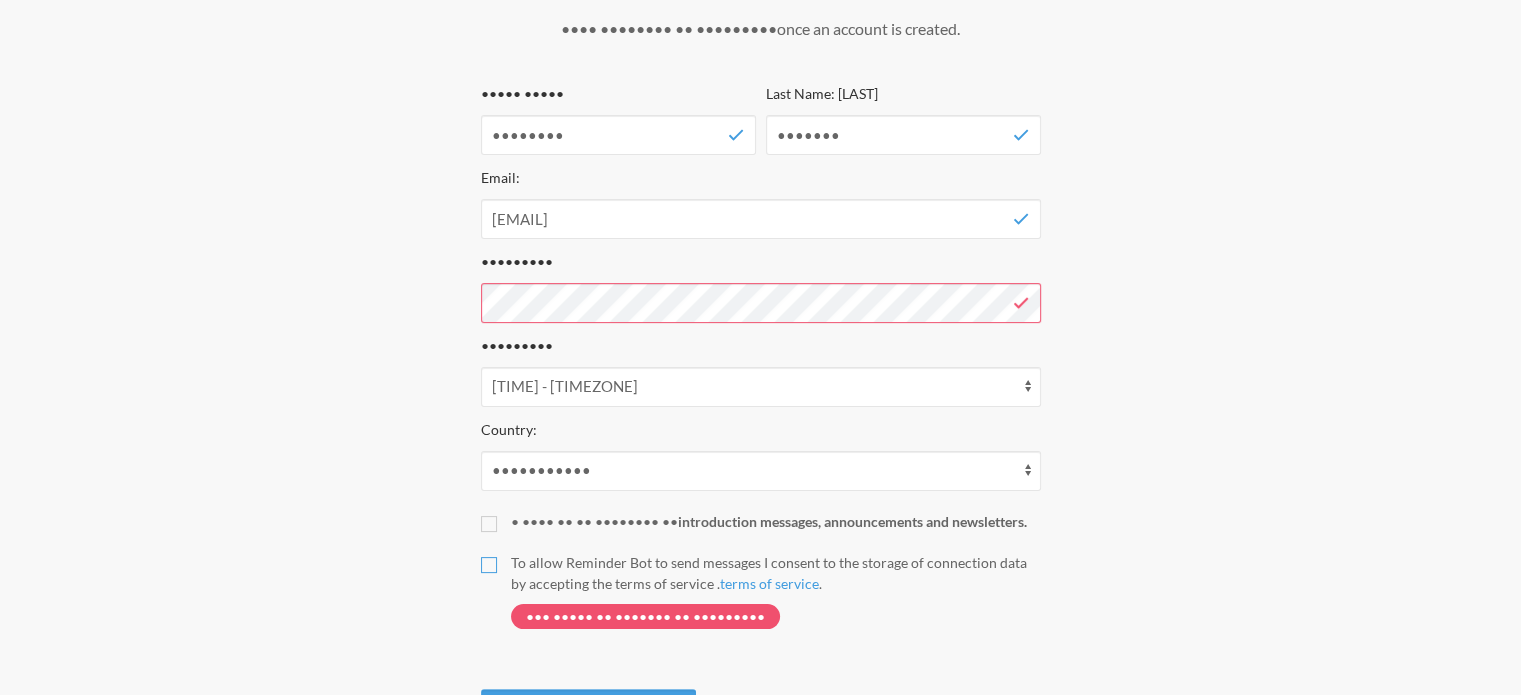 click on "To allow Reminder Bot to send messages I consent to the storage of connection data by accepting the terms of service . The terms of service is required." at bounding box center [489, 565] 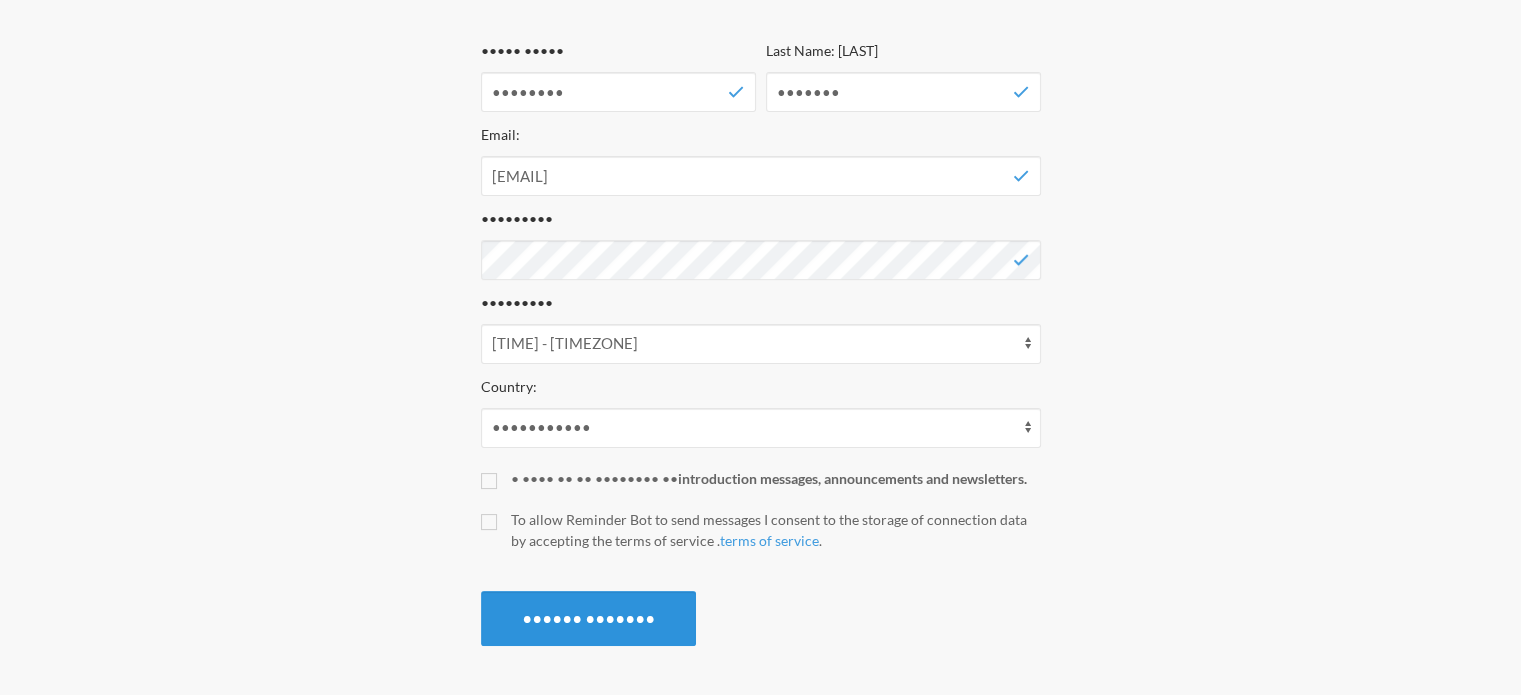 click on "•••••• •••••••" at bounding box center [588, 618] 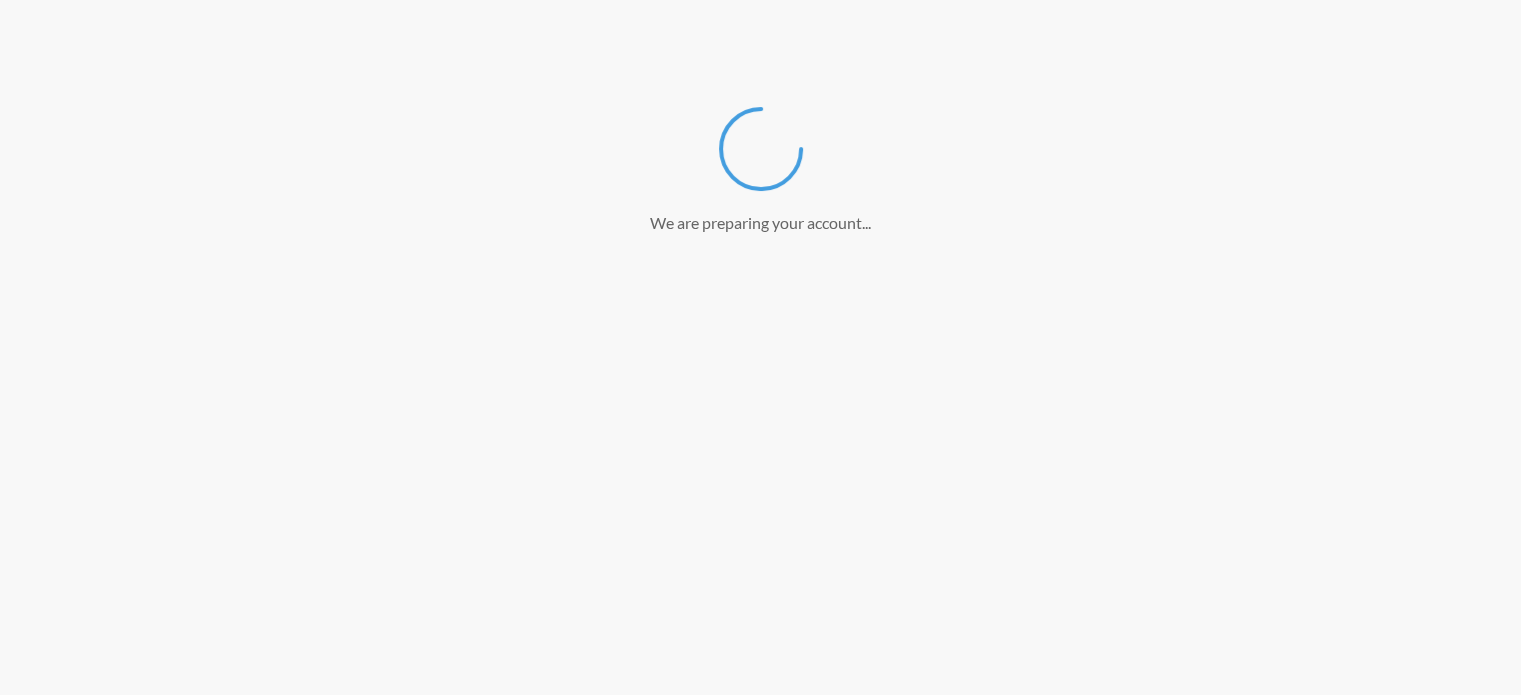 scroll, scrollTop: 267, scrollLeft: 0, axis: vertical 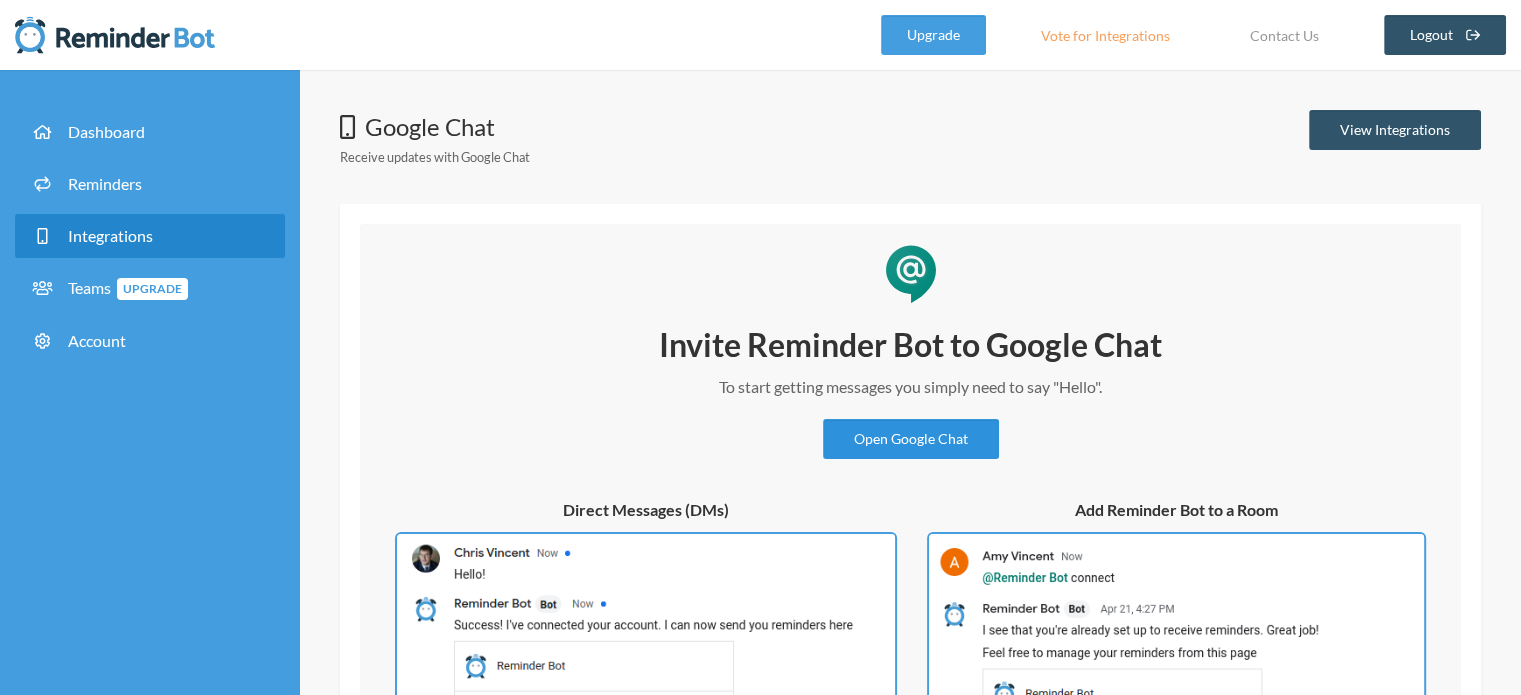 click on "Open Google Chat" at bounding box center [911, 439] 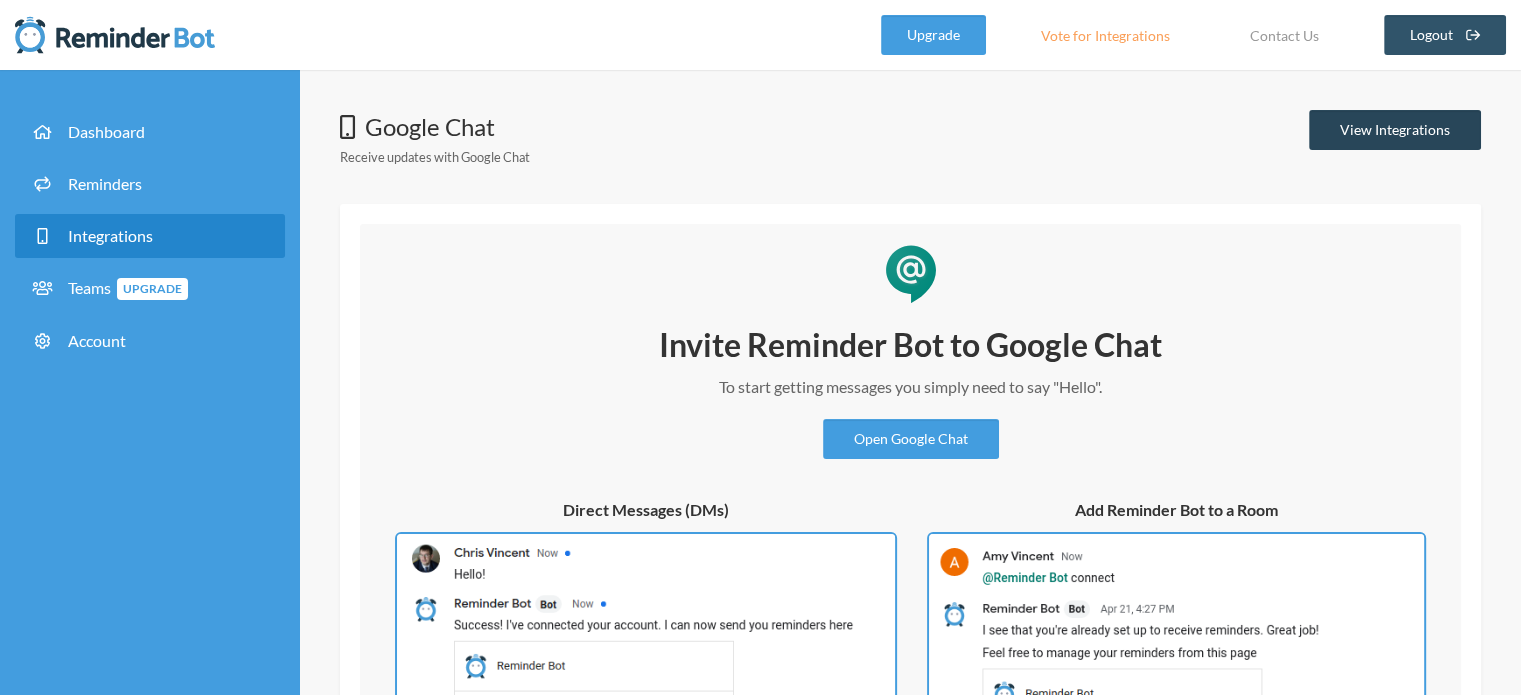click on "View Integrations" at bounding box center (1395, 130) 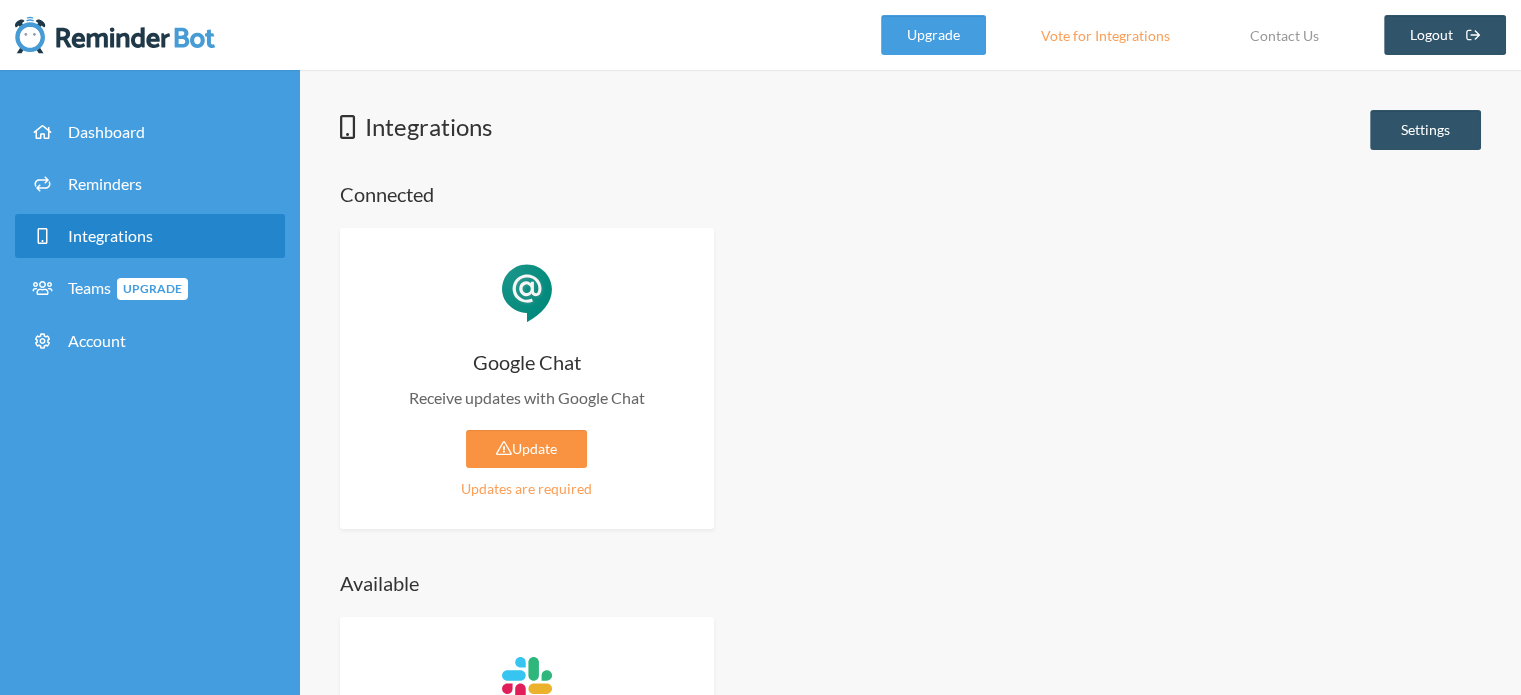 click on "Update" at bounding box center (526, 449) 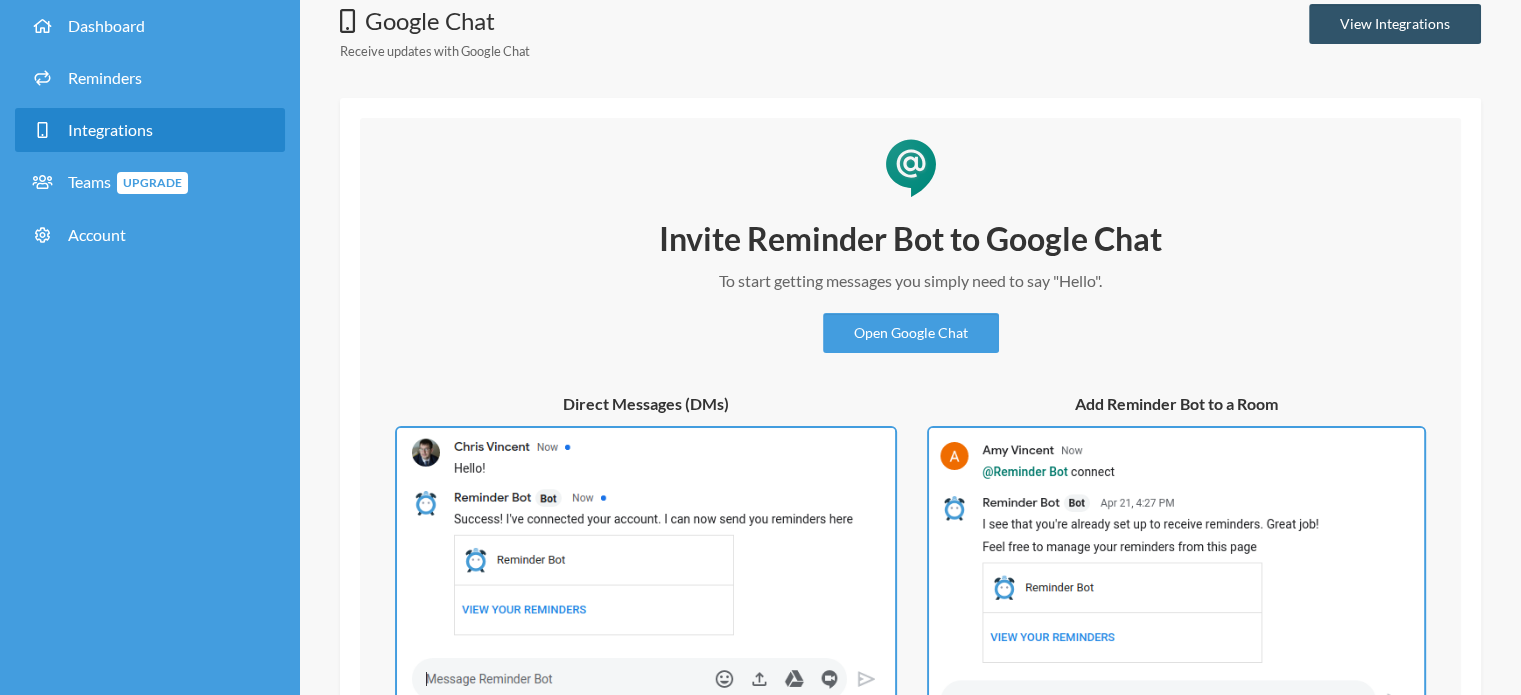 scroll, scrollTop: 298, scrollLeft: 0, axis: vertical 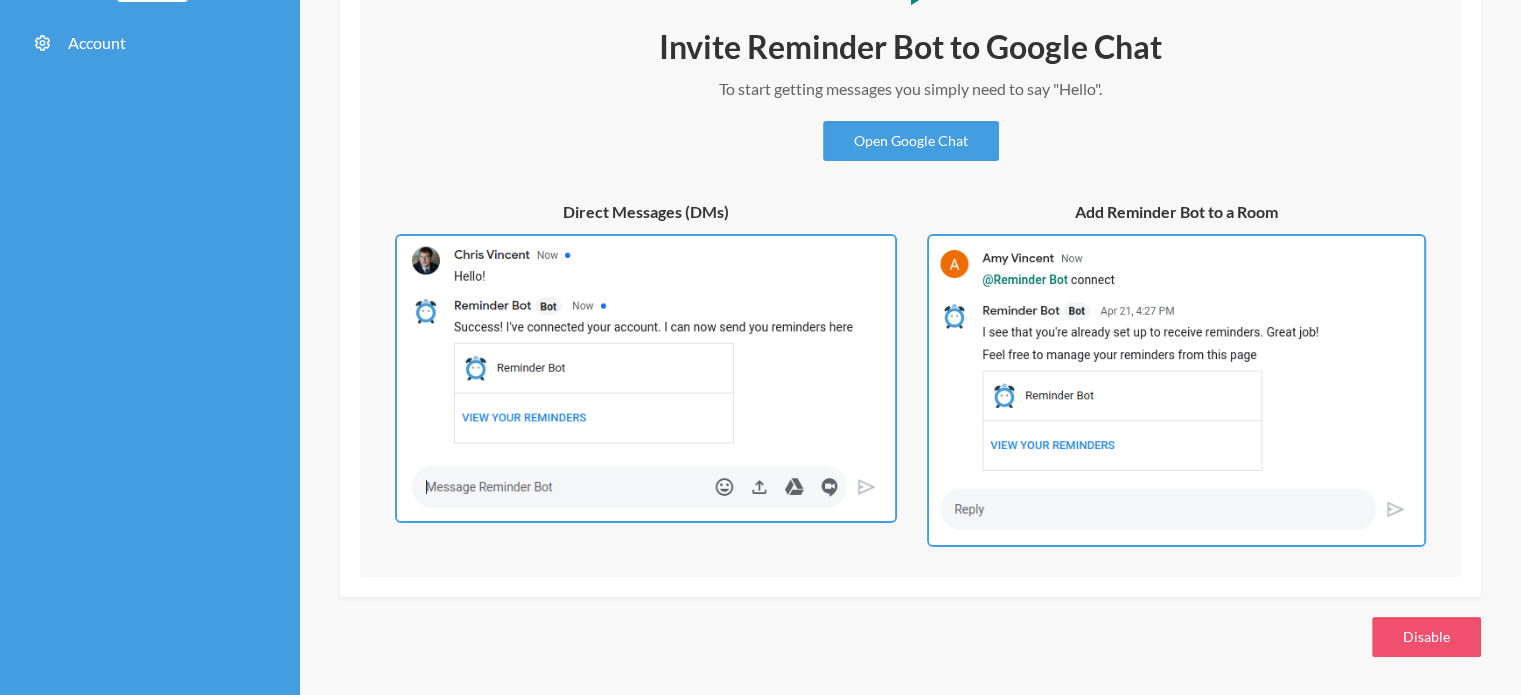 click at bounding box center [646, 378] 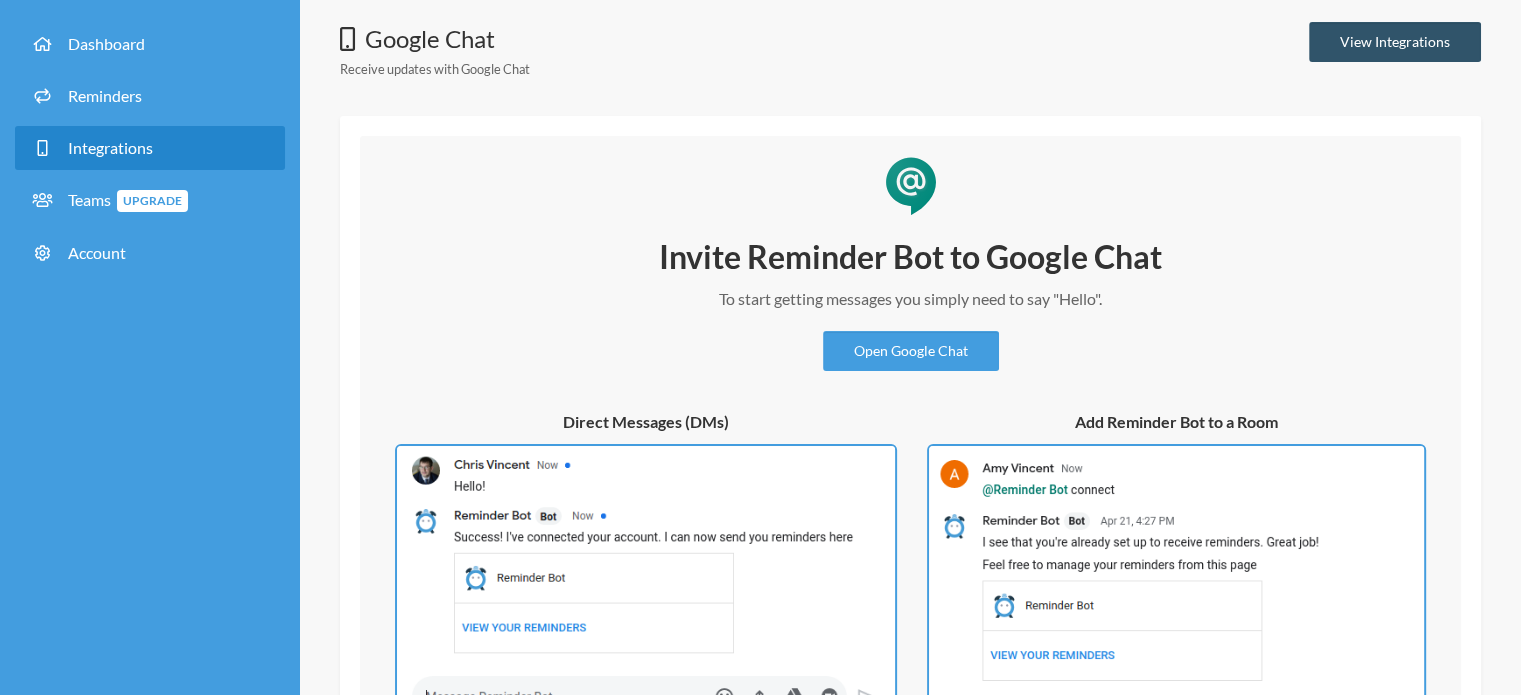 scroll, scrollTop: 0, scrollLeft: 0, axis: both 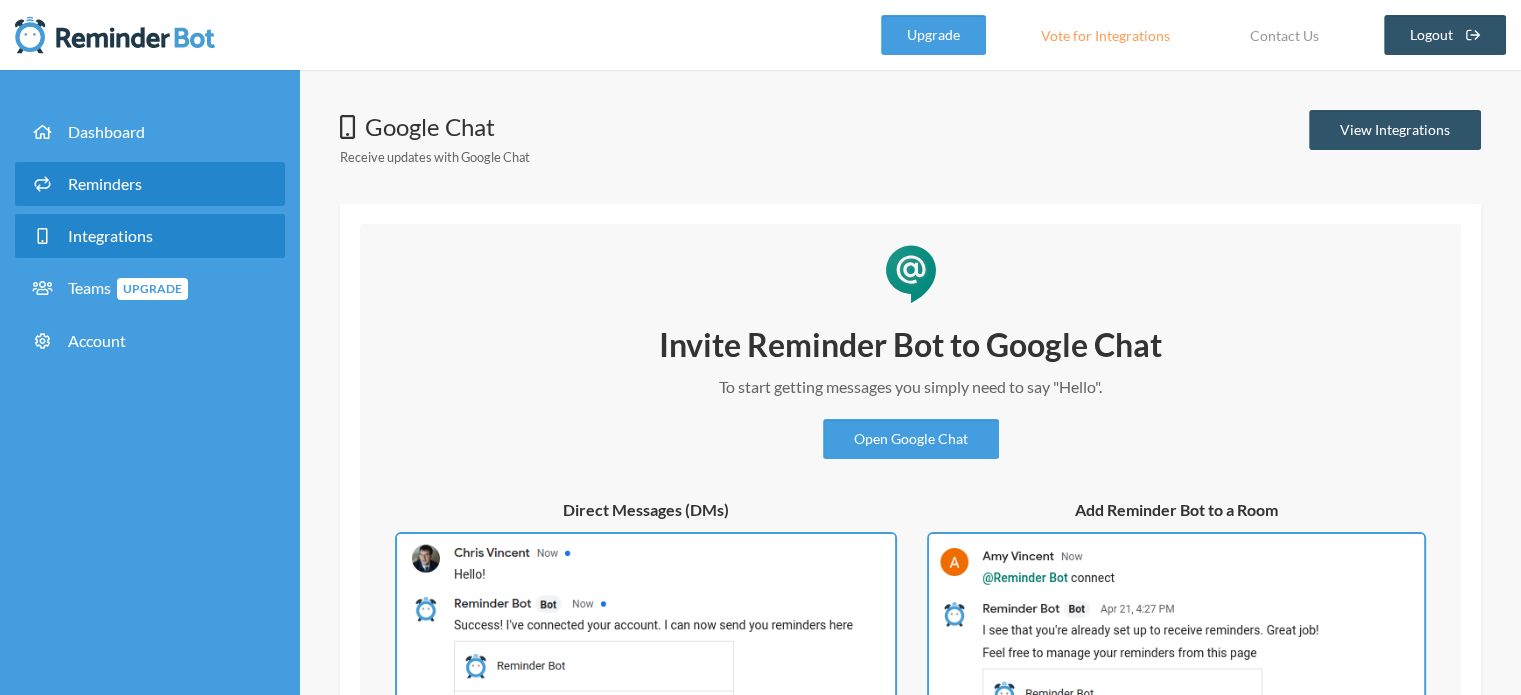 click on "Reminders" at bounding box center [105, 183] 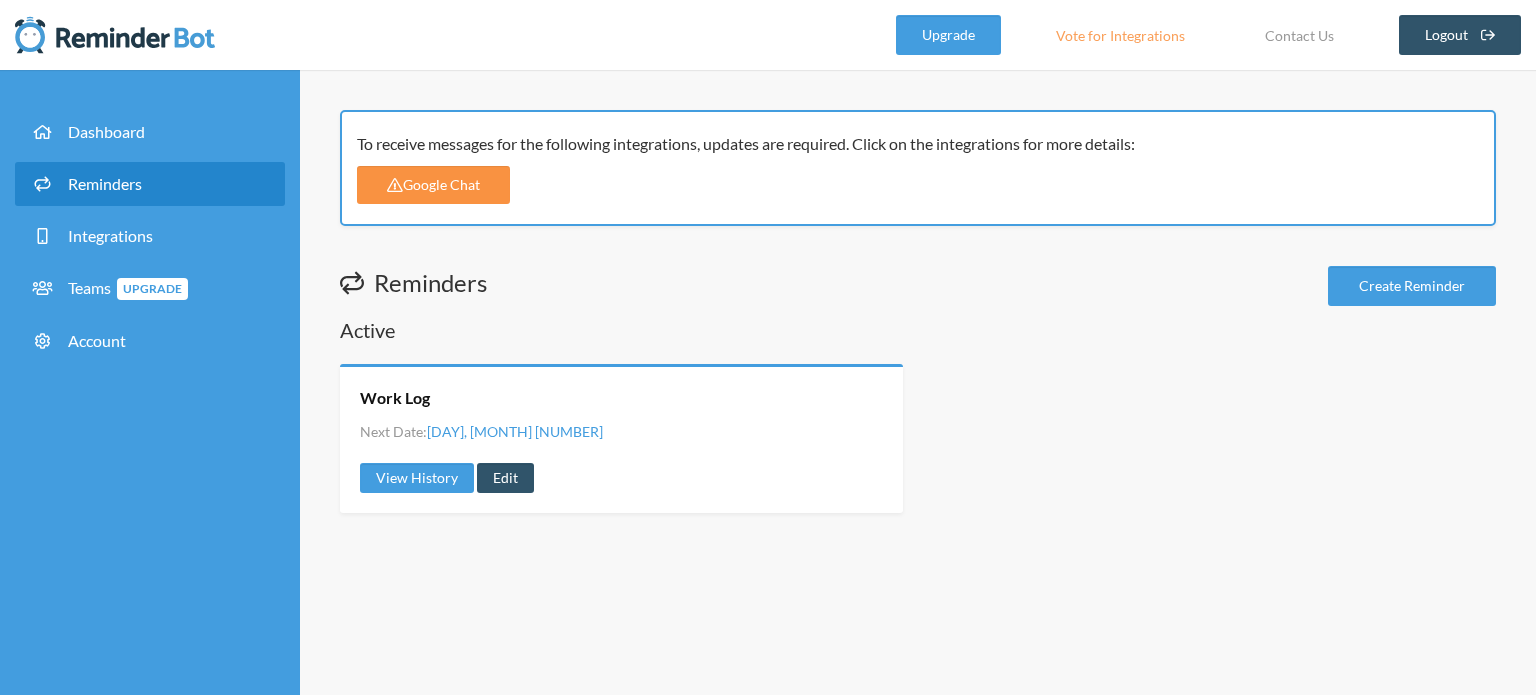 click on "Google Chat" at bounding box center [433, 185] 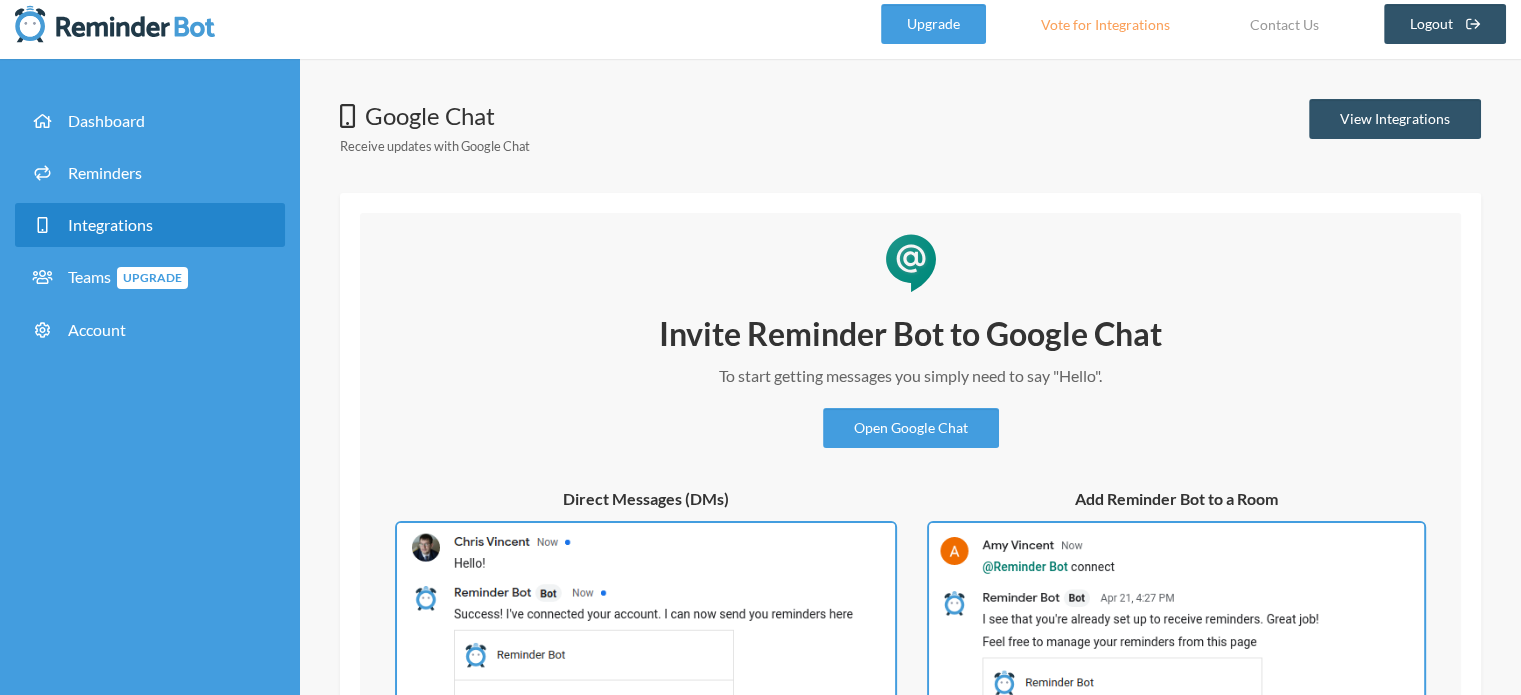 scroll, scrollTop: 0, scrollLeft: 0, axis: both 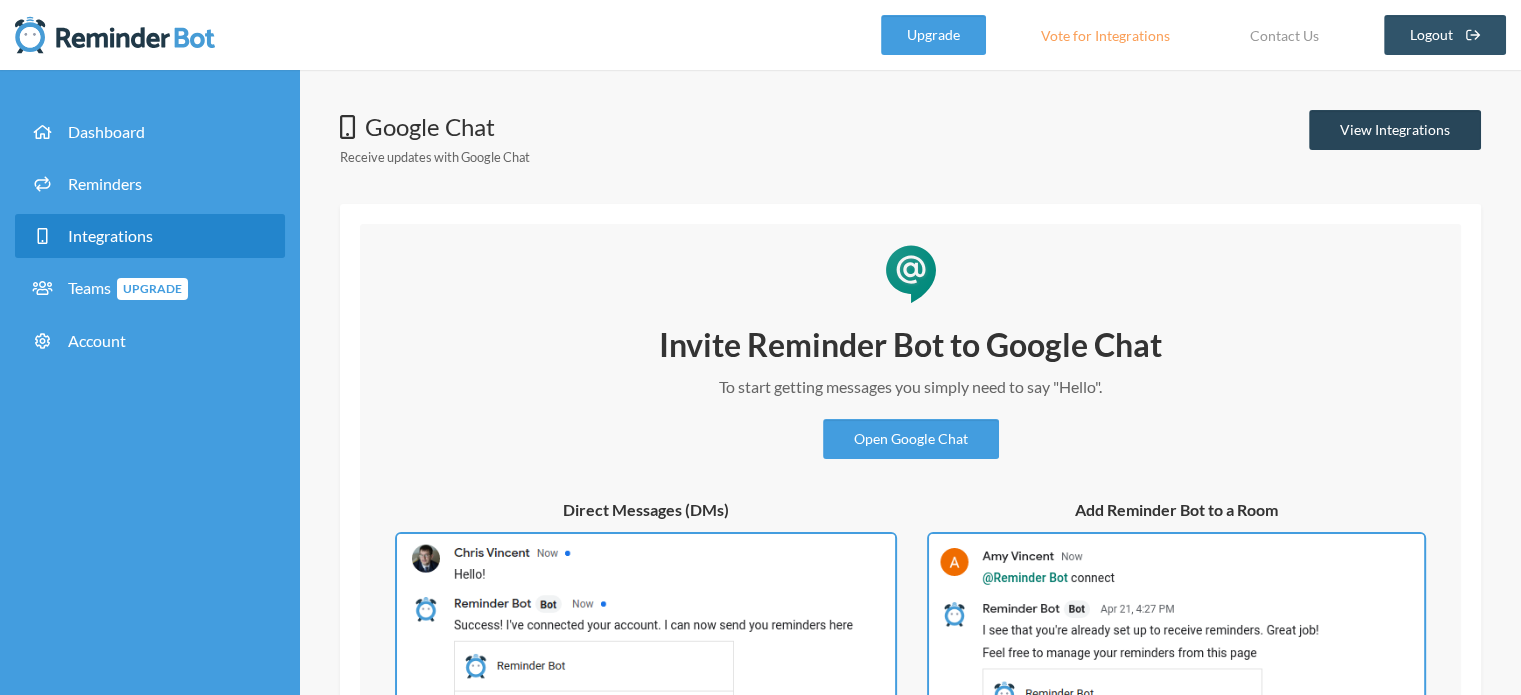 click on "View Integrations" at bounding box center [1395, 130] 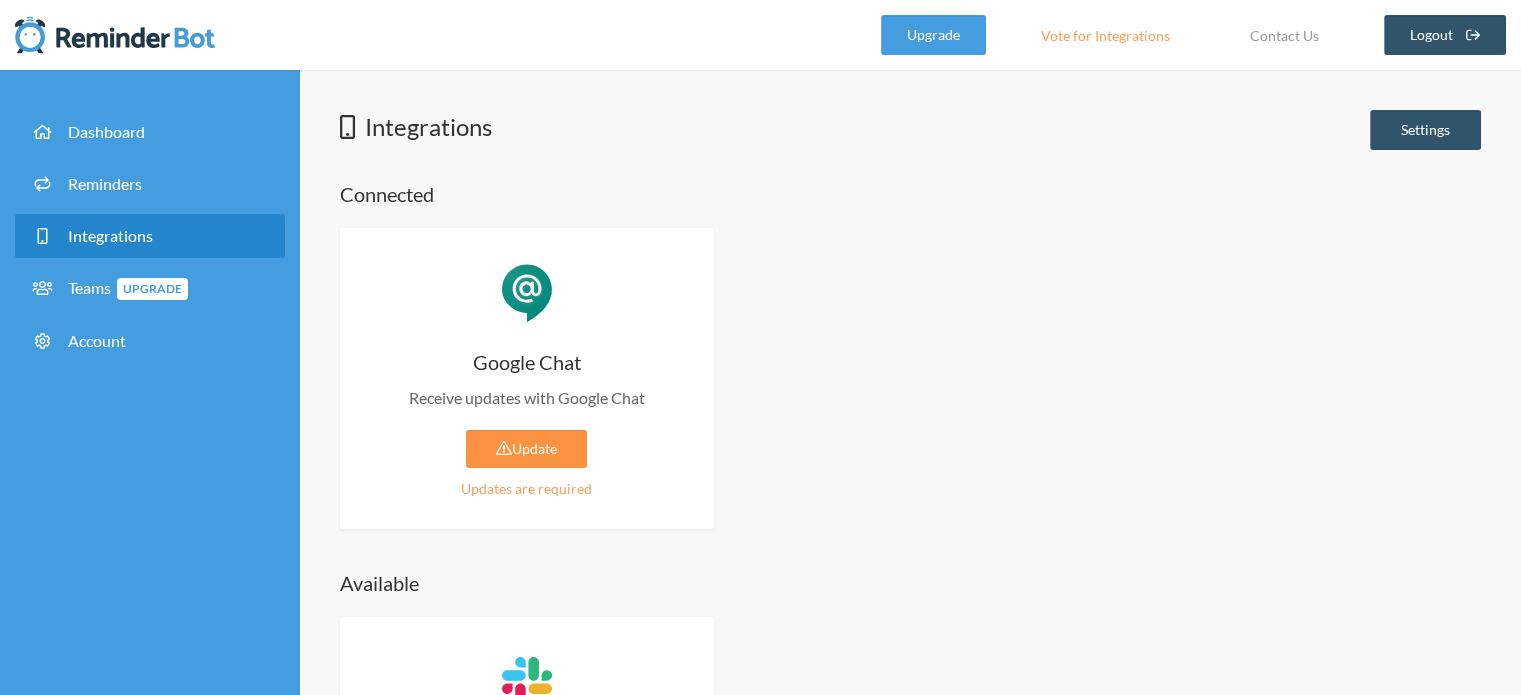 click on "Update" at bounding box center [526, 449] 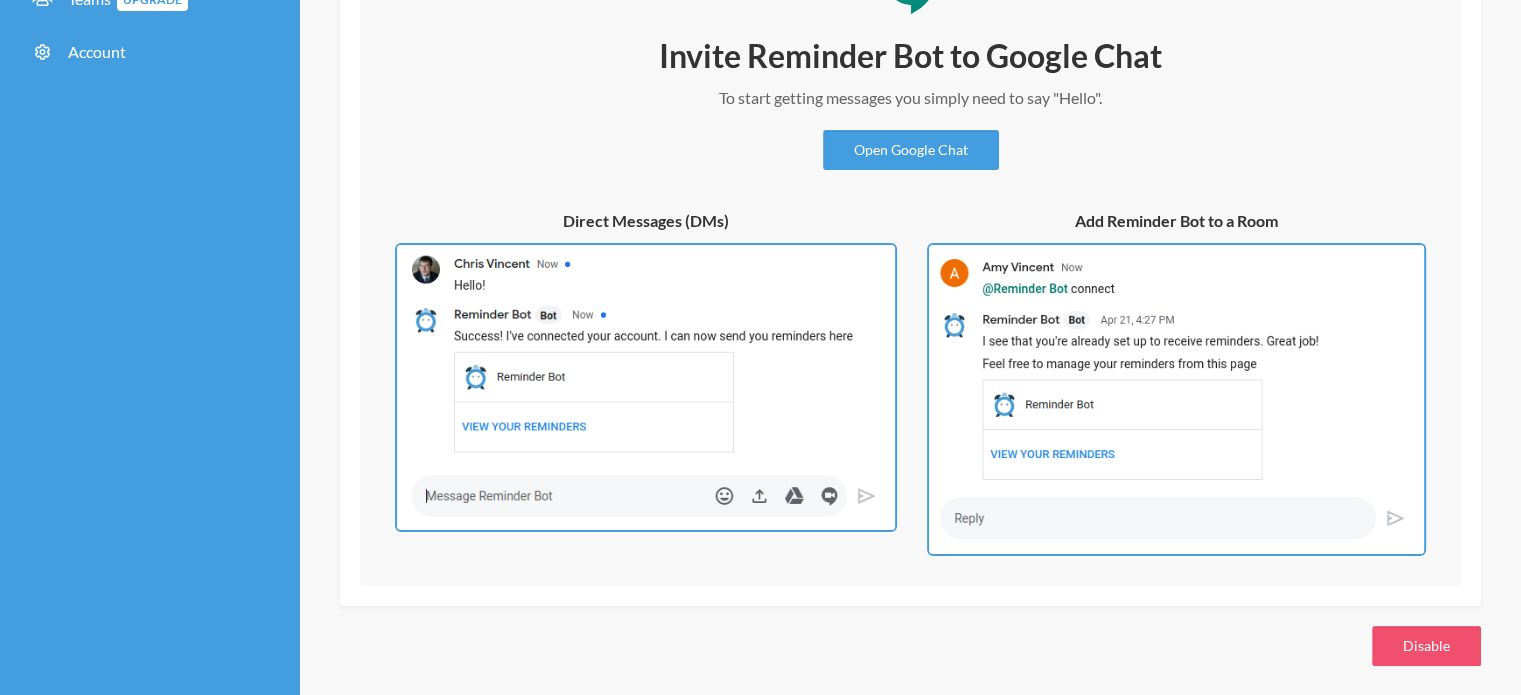 scroll, scrollTop: 298, scrollLeft: 0, axis: vertical 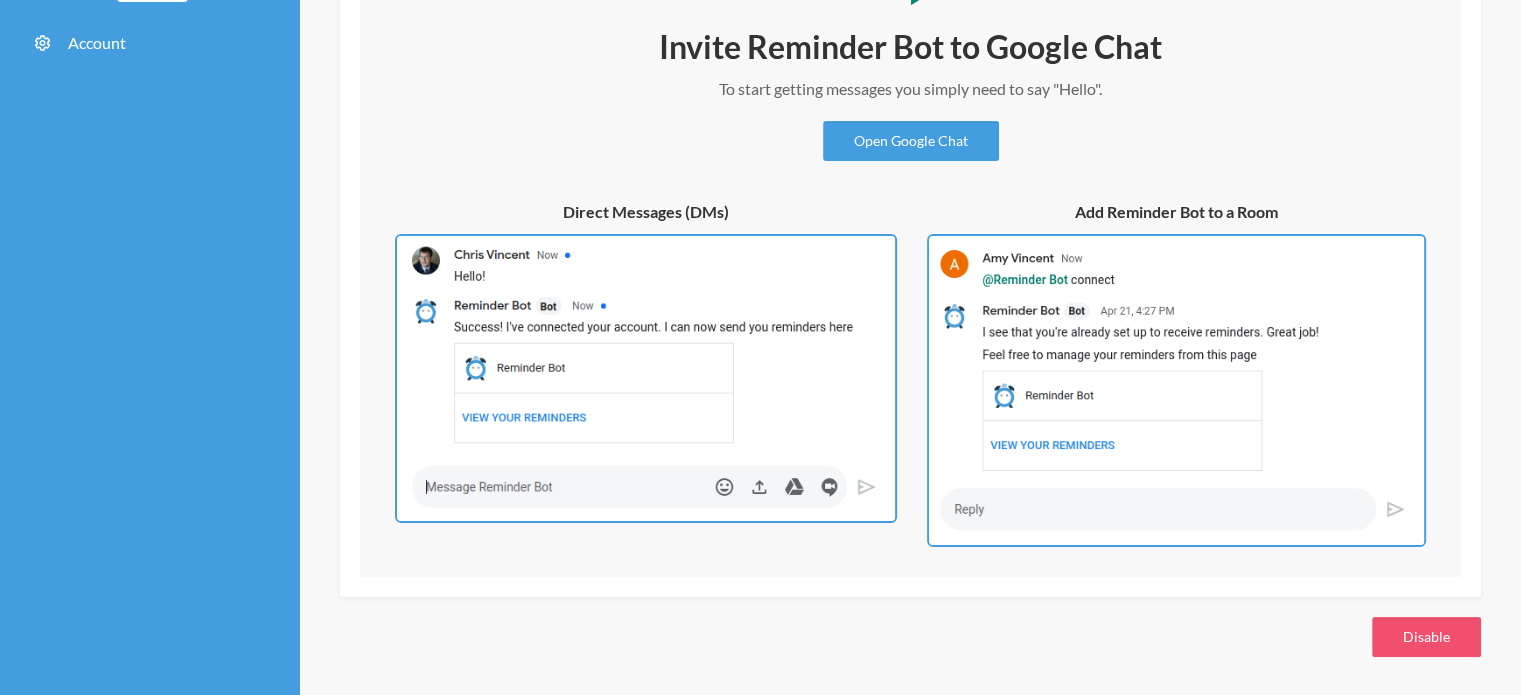 click at bounding box center [646, 378] 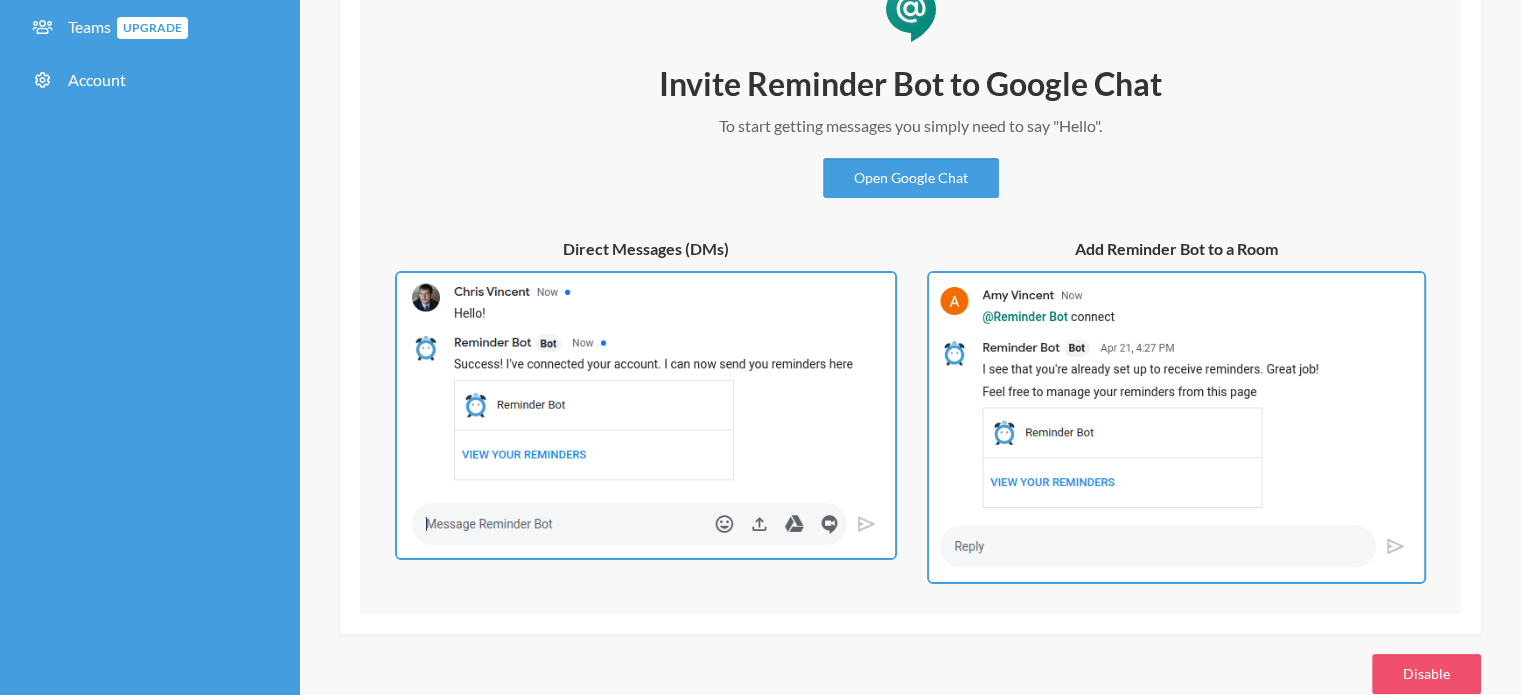 scroll, scrollTop: 298, scrollLeft: 0, axis: vertical 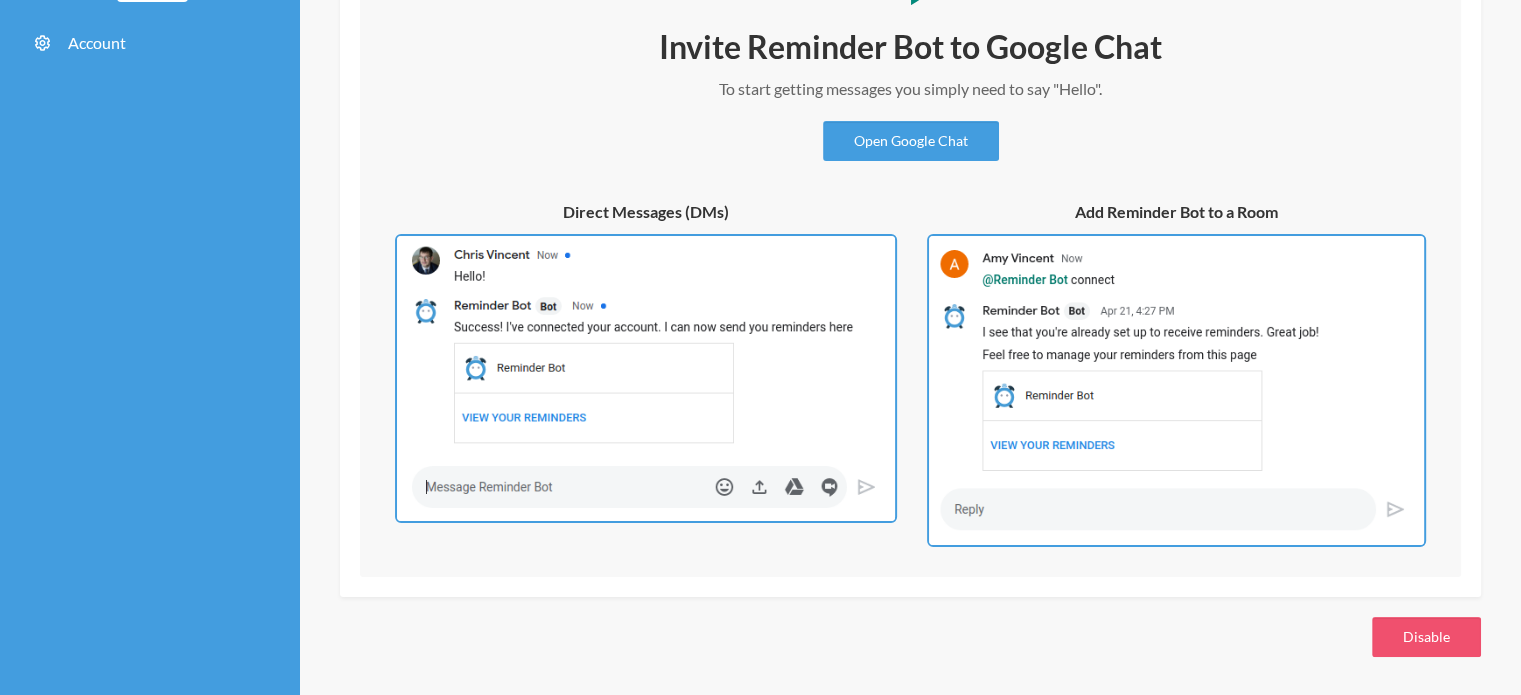 click at bounding box center (646, 378) 